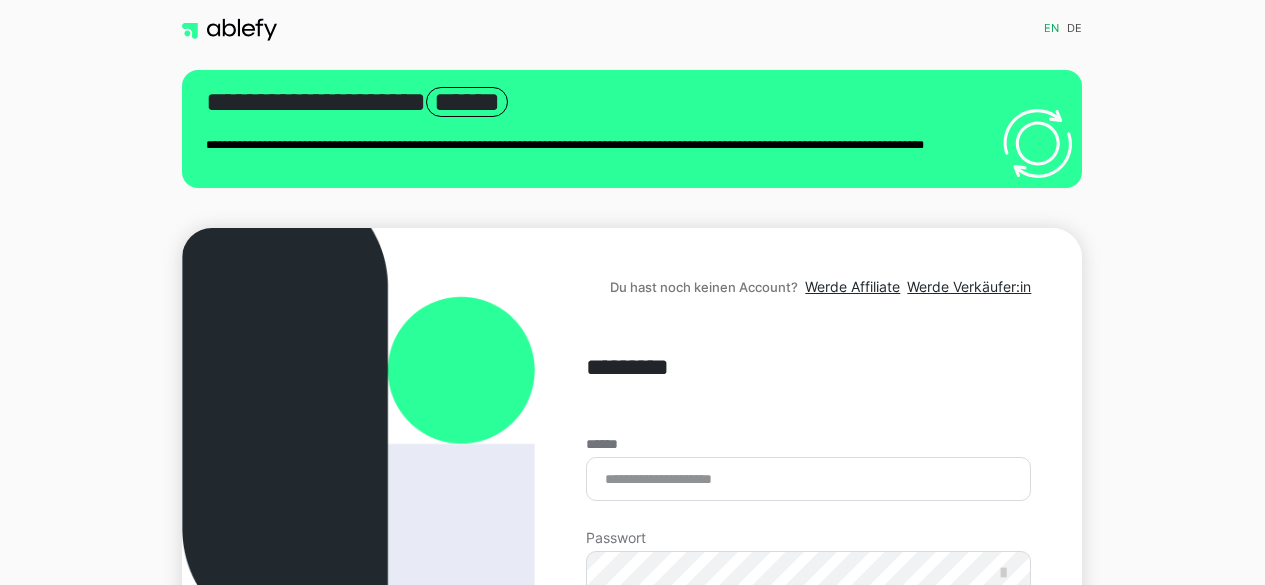 scroll, scrollTop: 0, scrollLeft: 0, axis: both 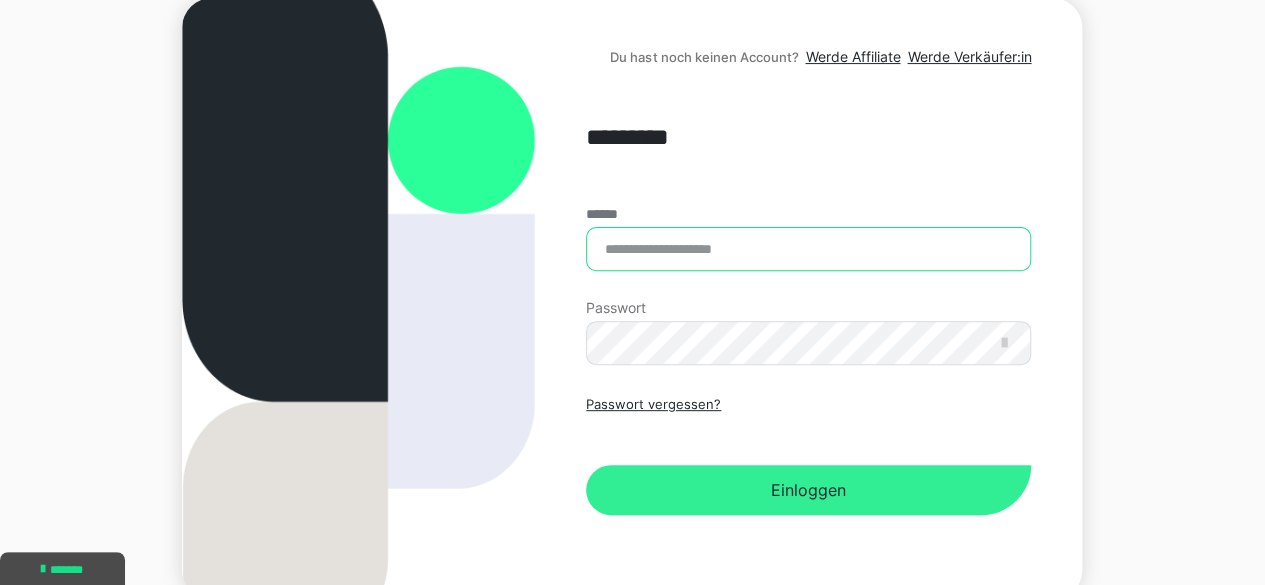 type on "**********" 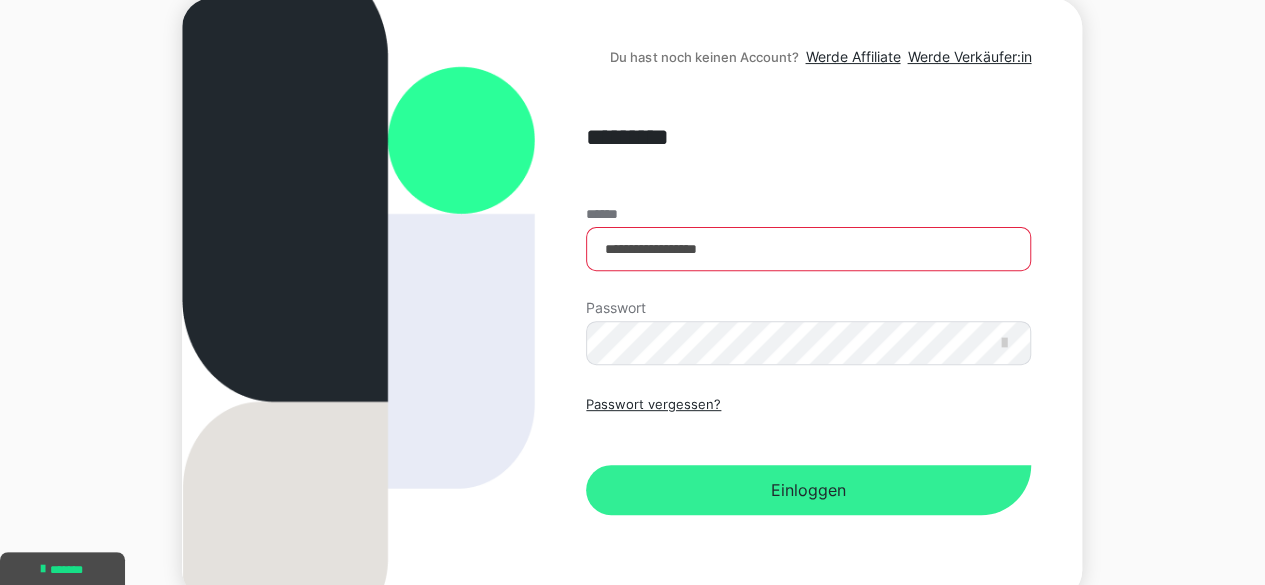 click on "Einloggen" at bounding box center (808, 490) 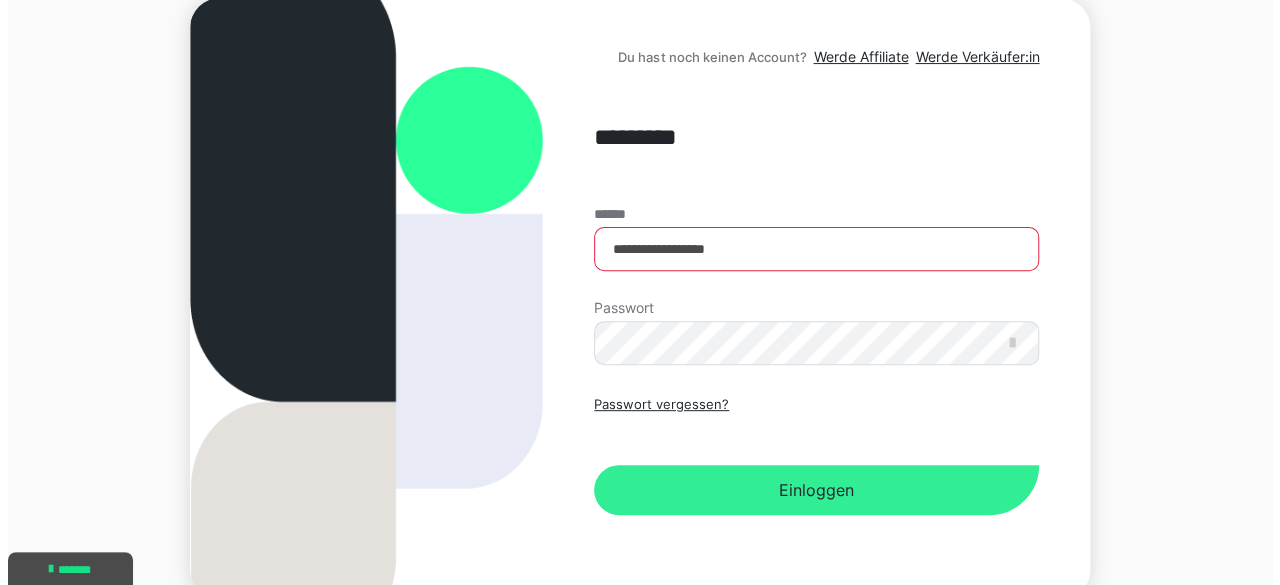 scroll, scrollTop: 0, scrollLeft: 0, axis: both 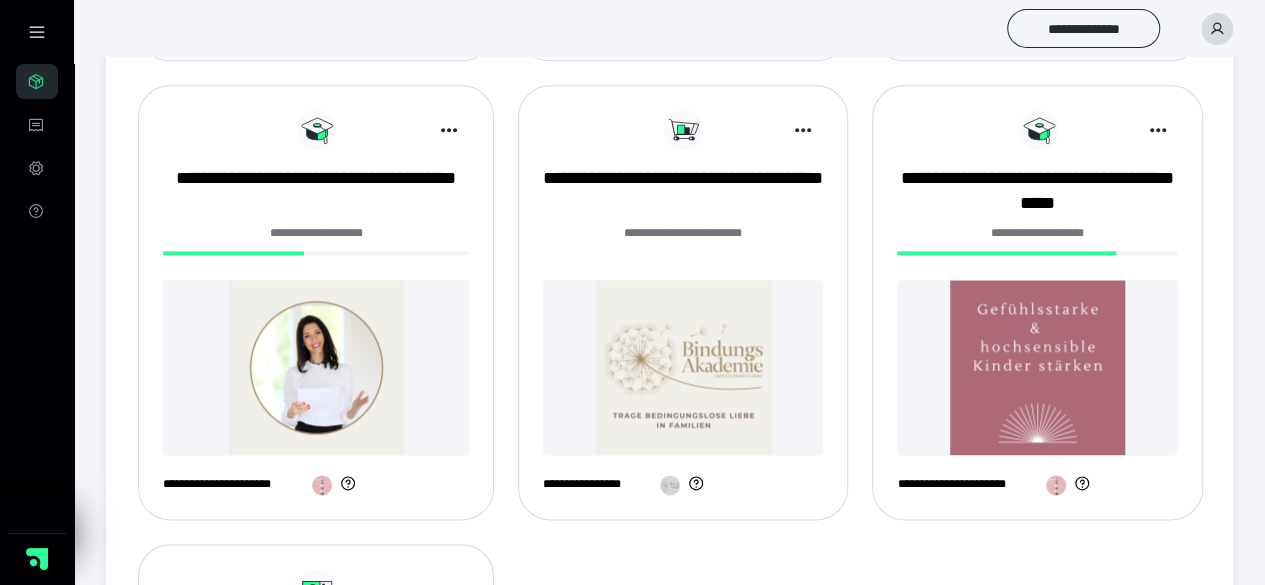 click at bounding box center [316, 367] 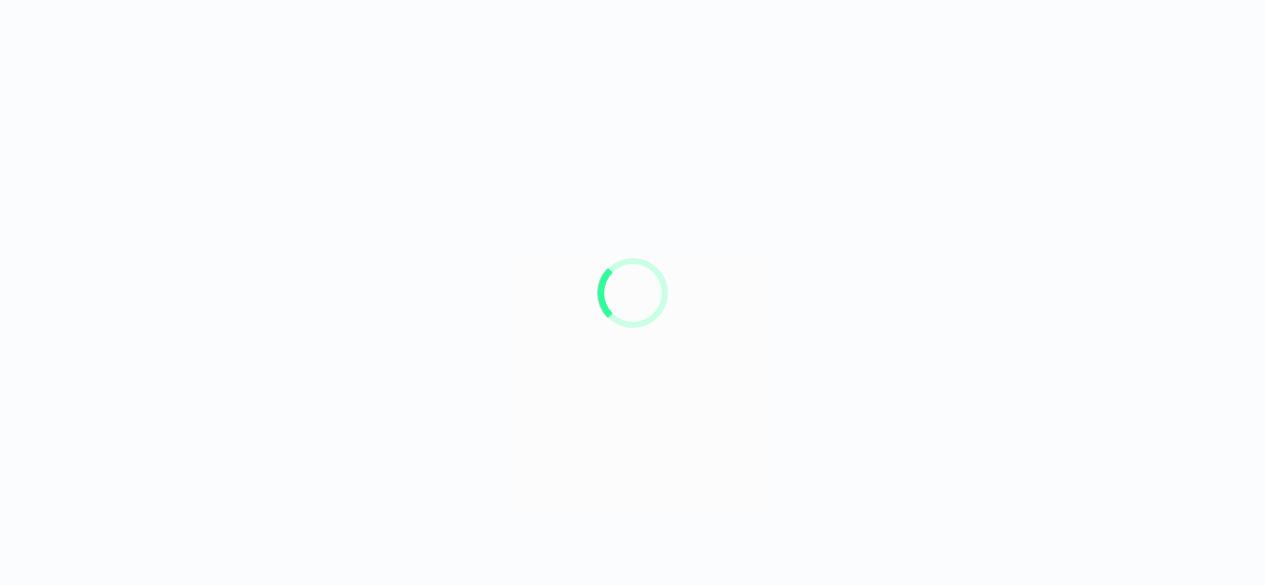 scroll, scrollTop: 0, scrollLeft: 0, axis: both 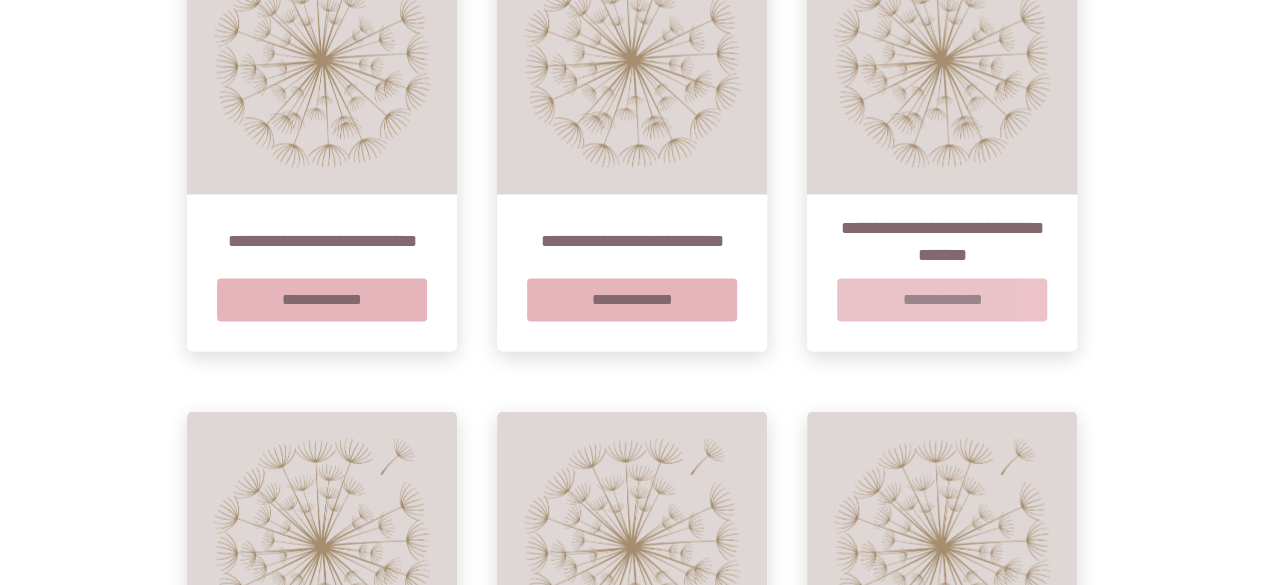 click on "**********" at bounding box center (942, 300) 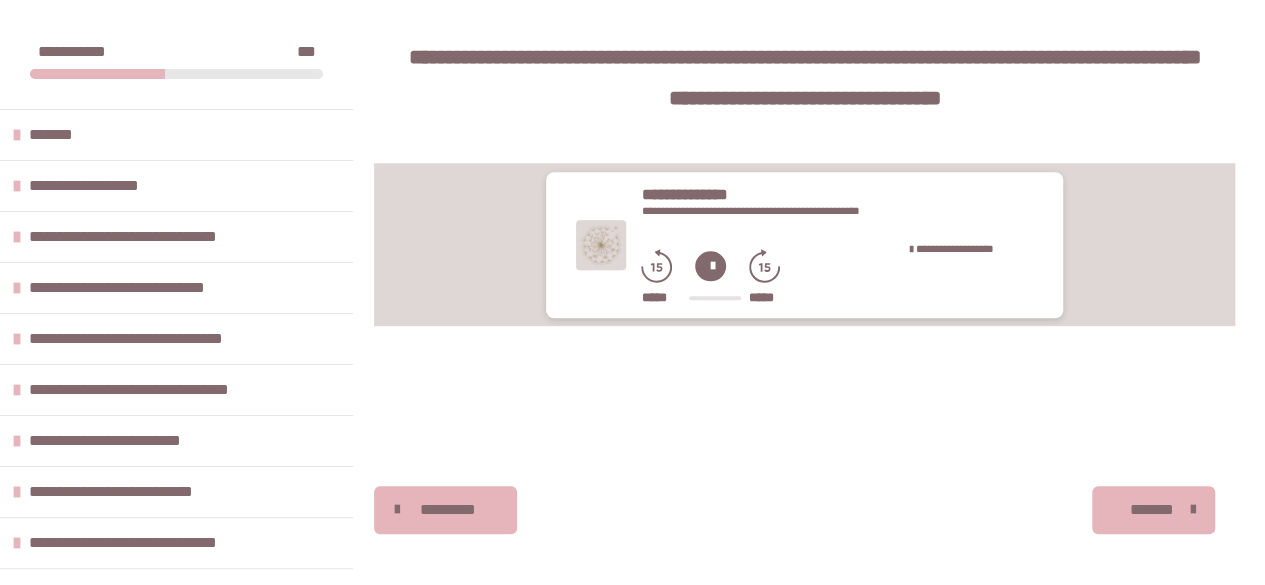 scroll, scrollTop: 759, scrollLeft: 0, axis: vertical 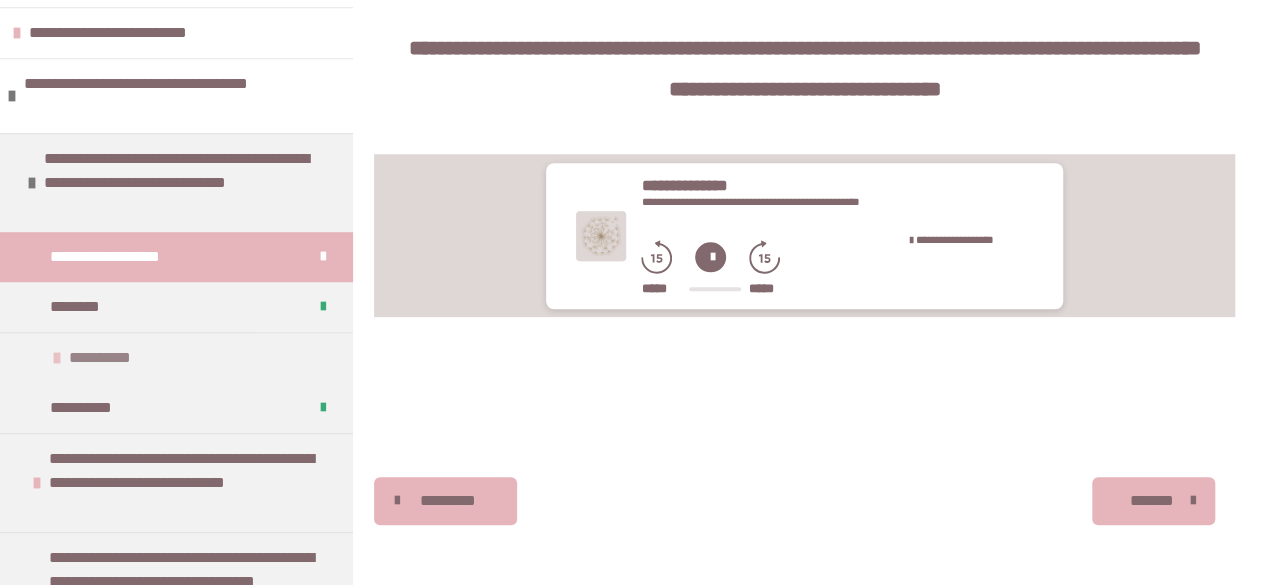click on "**********" at bounding box center [176, 357] 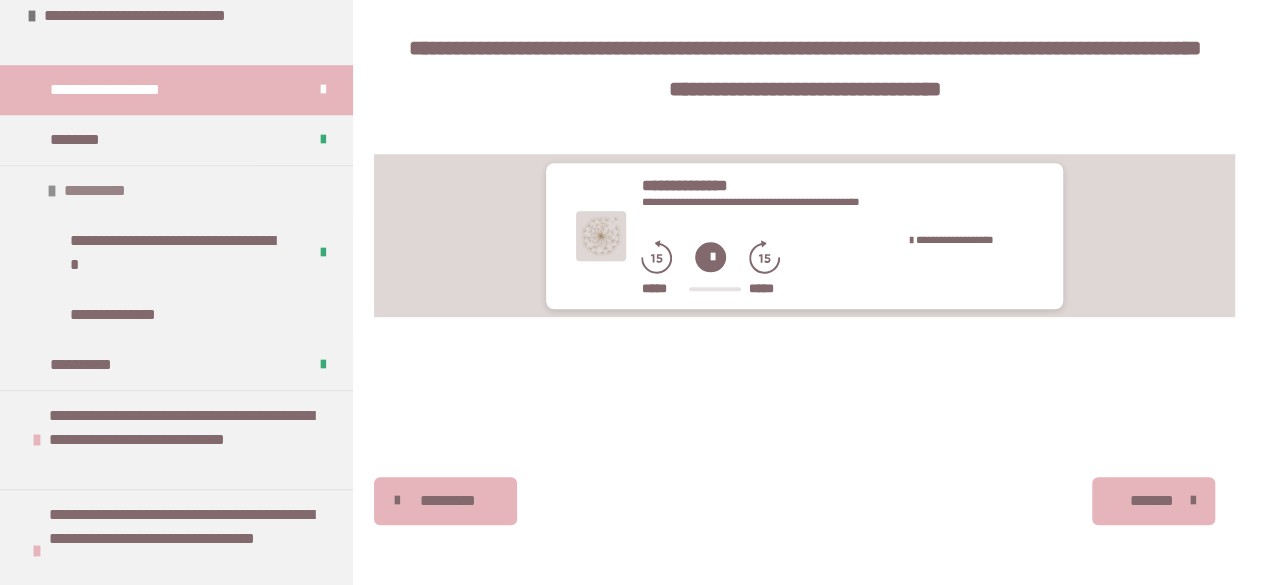 scroll, scrollTop: 778, scrollLeft: 0, axis: vertical 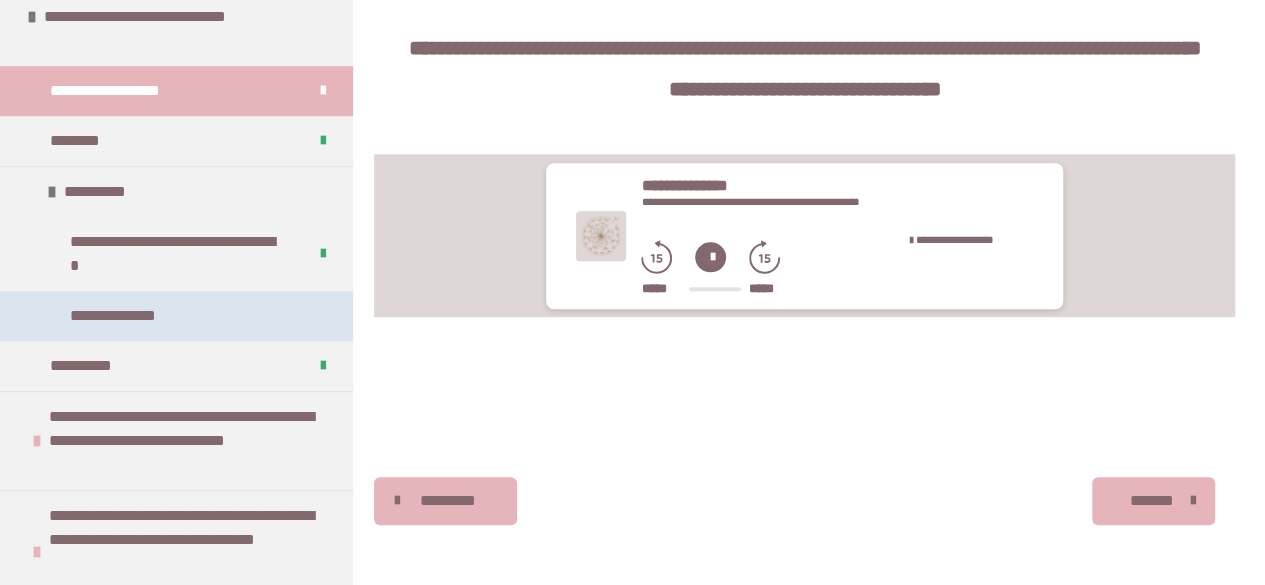 click on "**********" at bounding box center [136, 316] 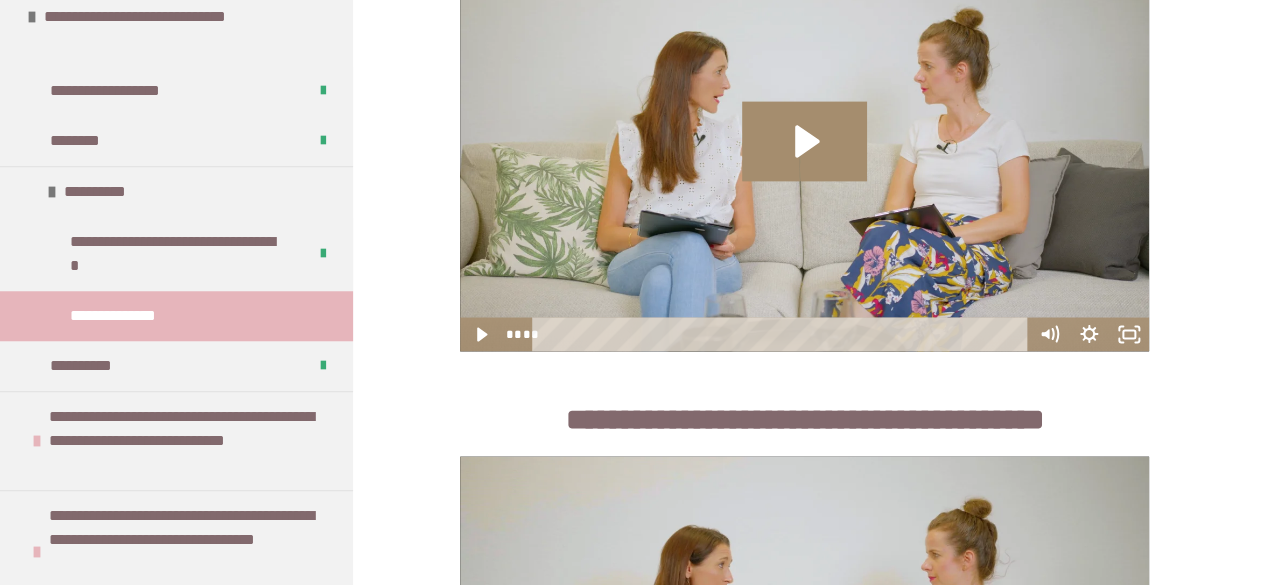 scroll, scrollTop: 1806, scrollLeft: 0, axis: vertical 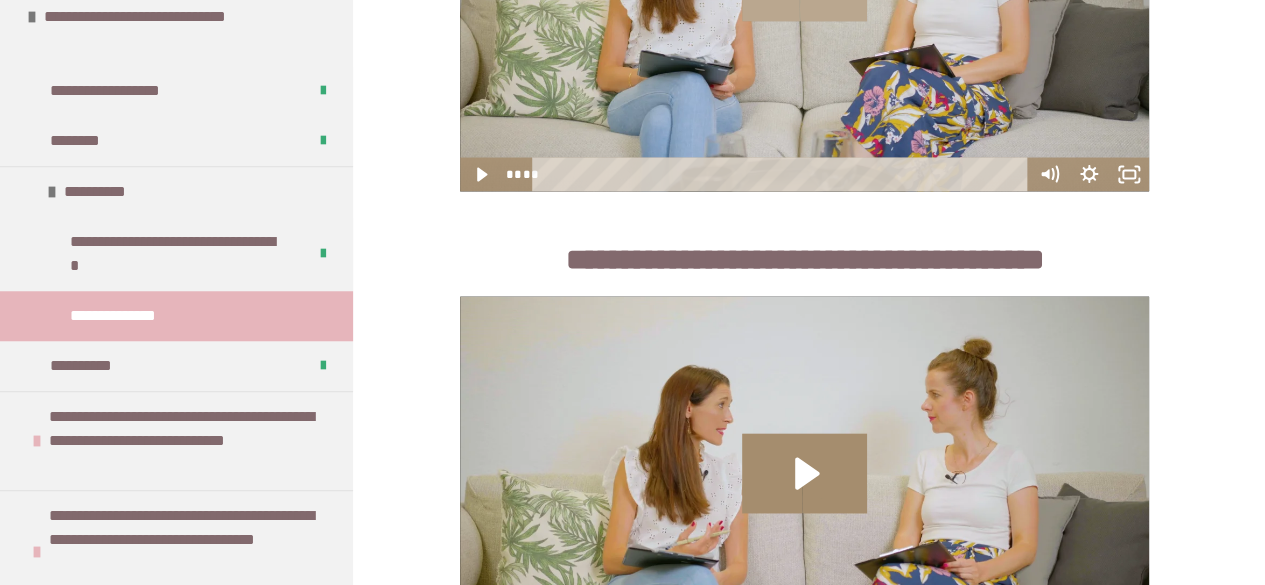 click 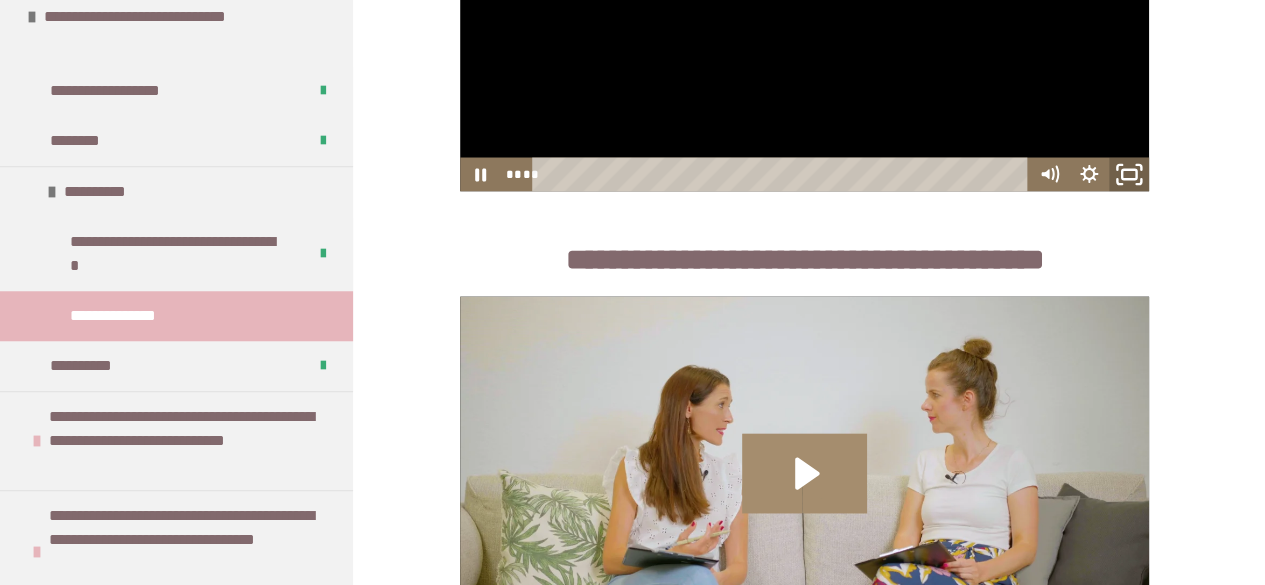 click 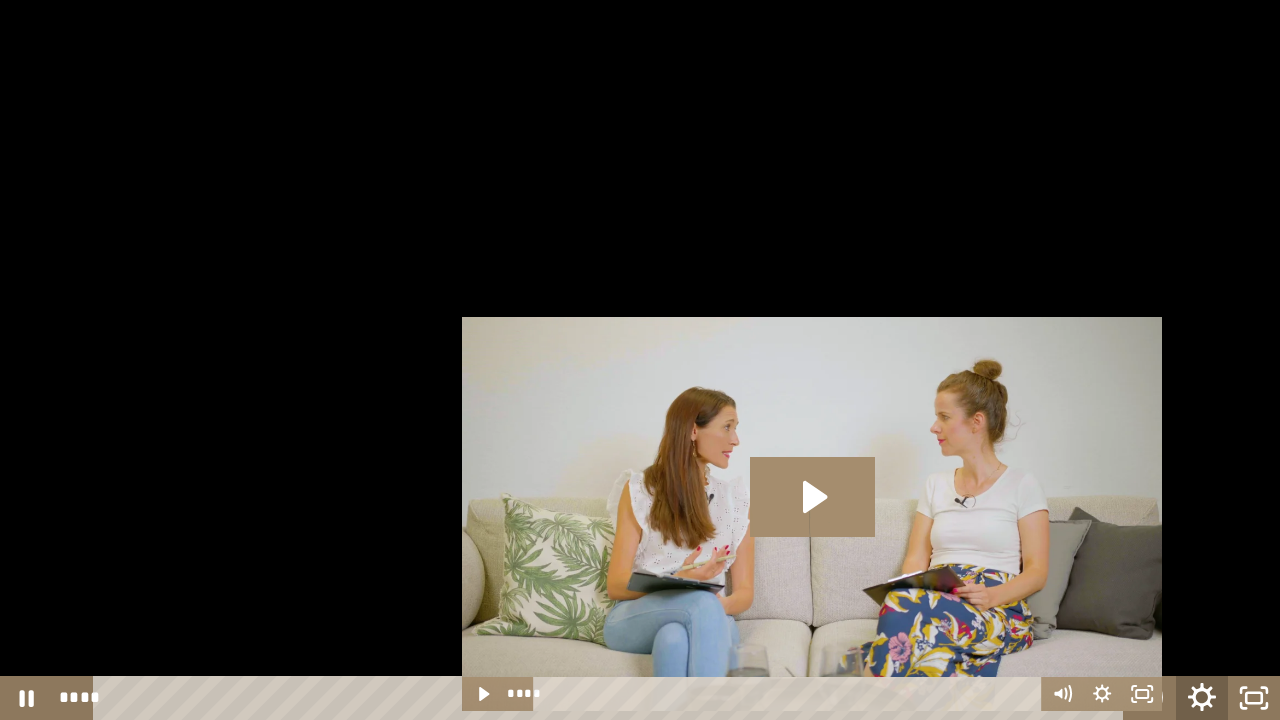 click 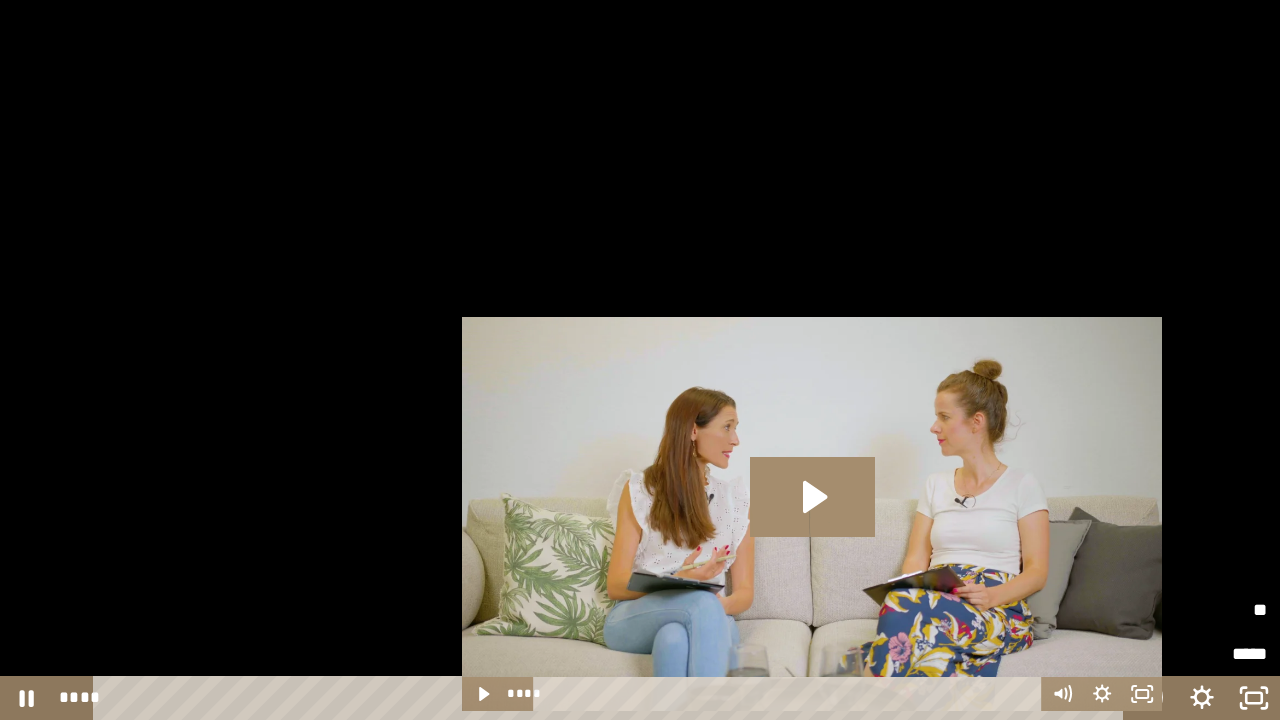 click on "**" at bounding box center [1221, 610] 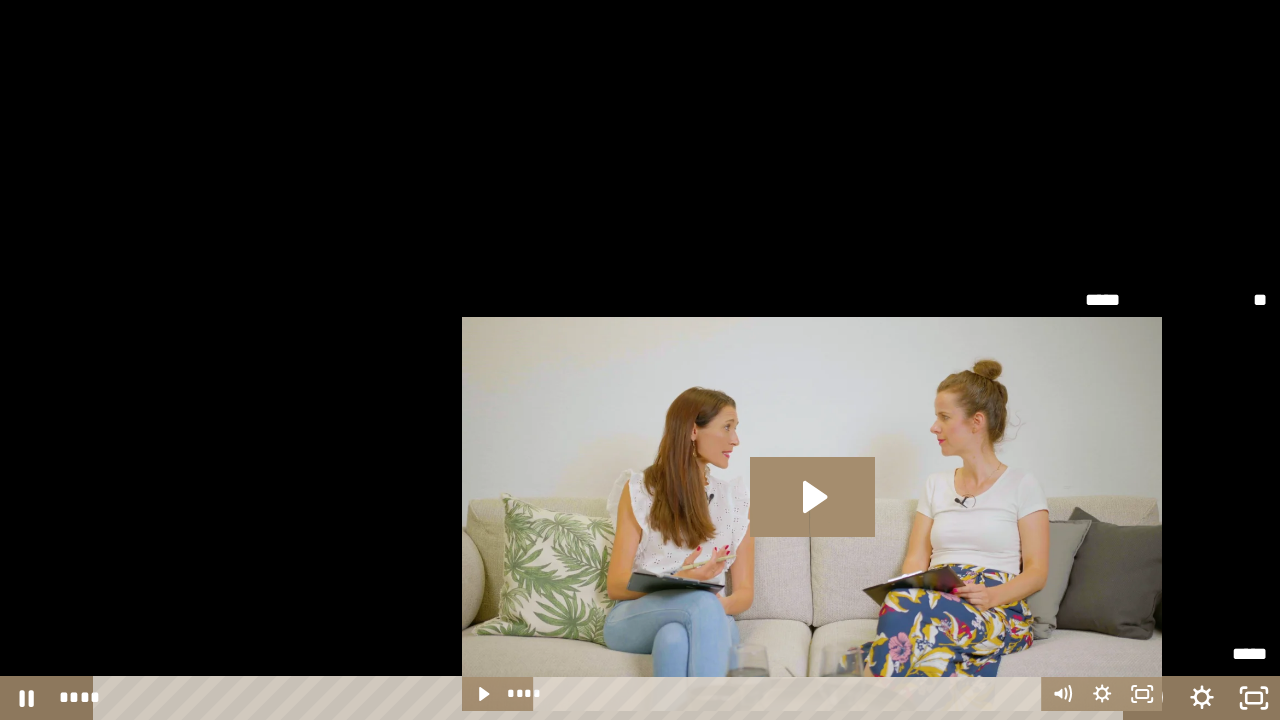 click on "*****" at bounding box center [1176, 477] 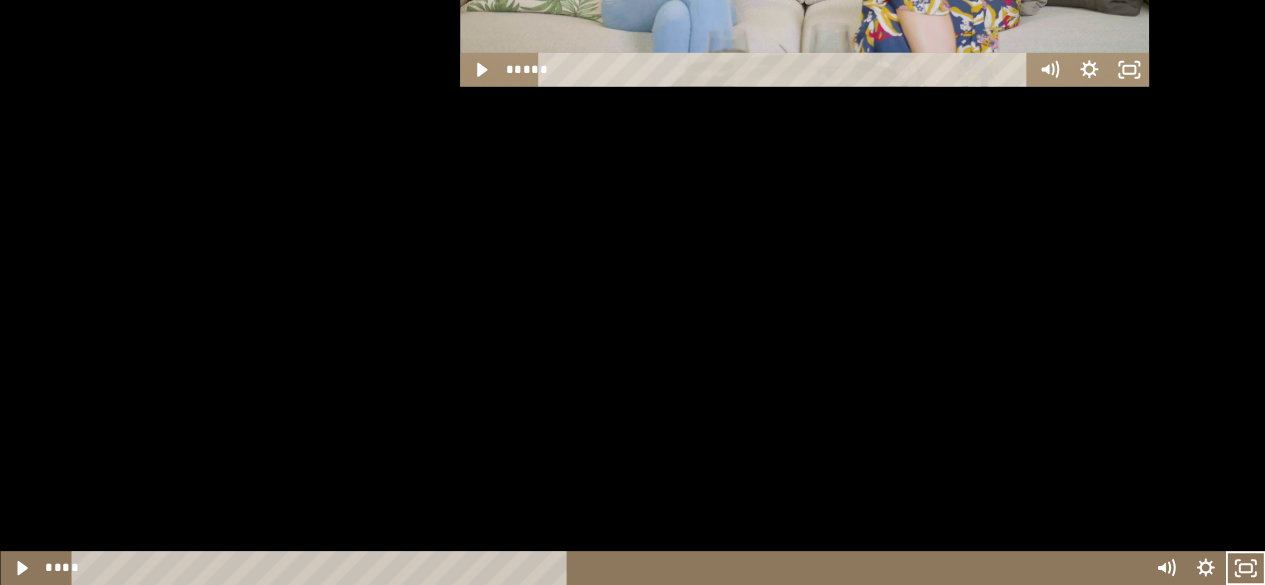 scroll, scrollTop: 2904, scrollLeft: 0, axis: vertical 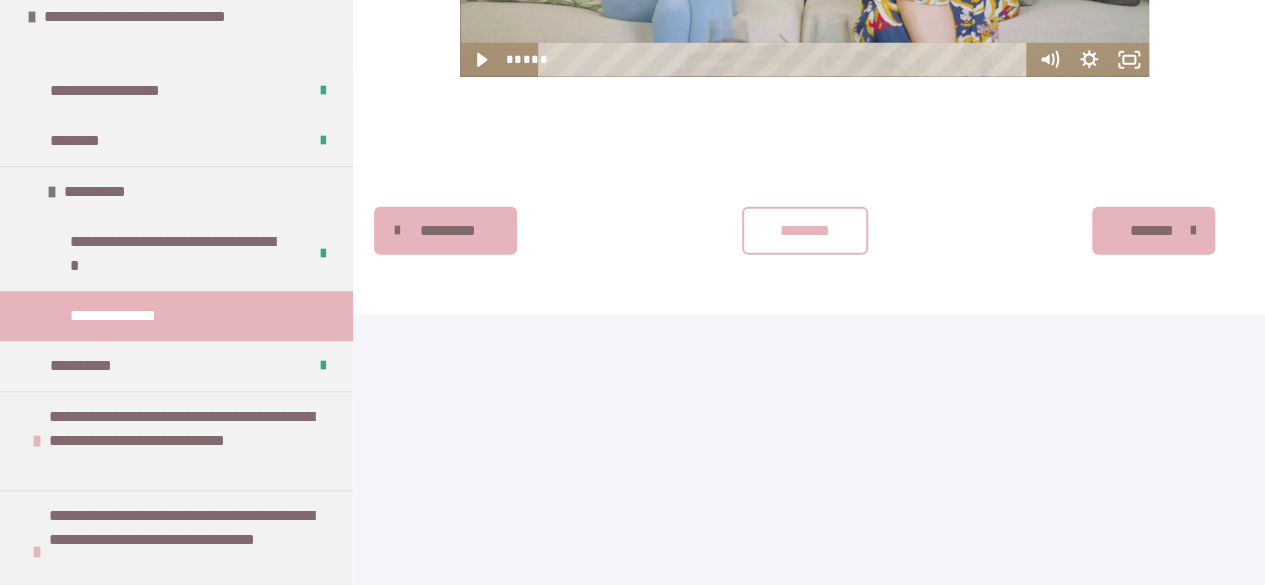 click on "********" at bounding box center (805, 231) 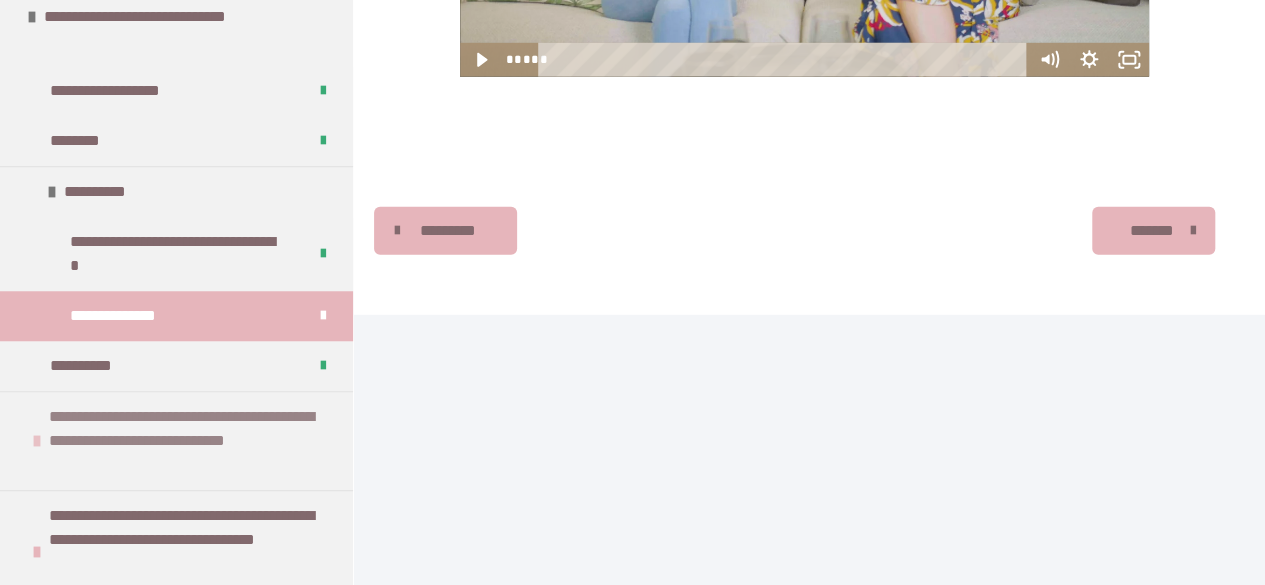 click on "**********" at bounding box center (188, 441) 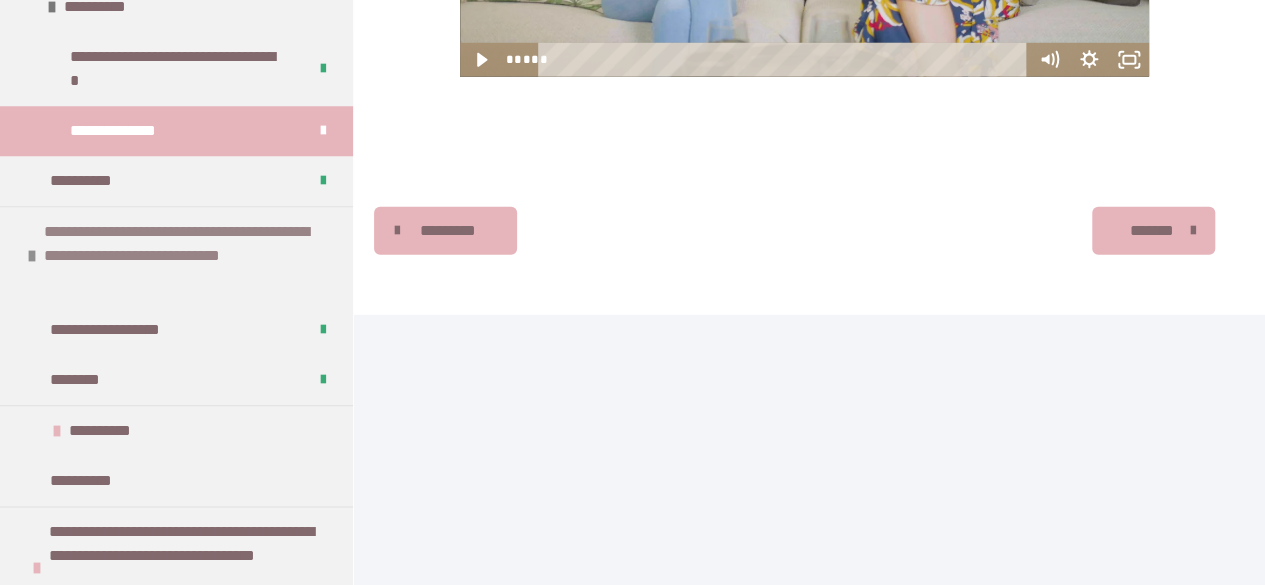 scroll, scrollTop: 985, scrollLeft: 0, axis: vertical 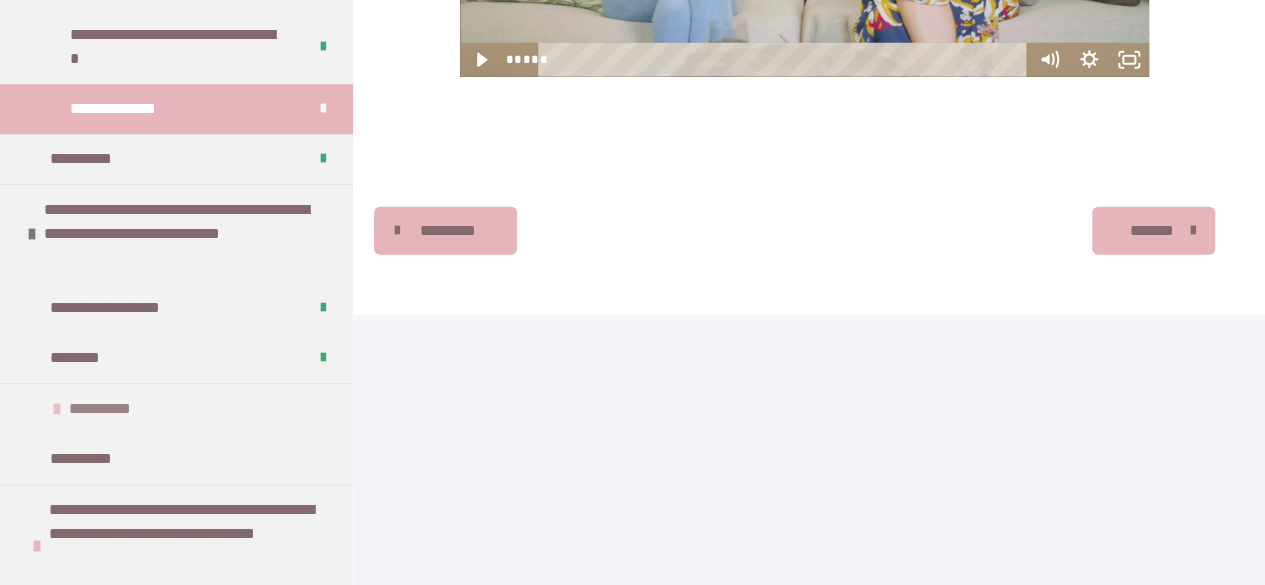 click on "**********" at bounding box center (176, 408) 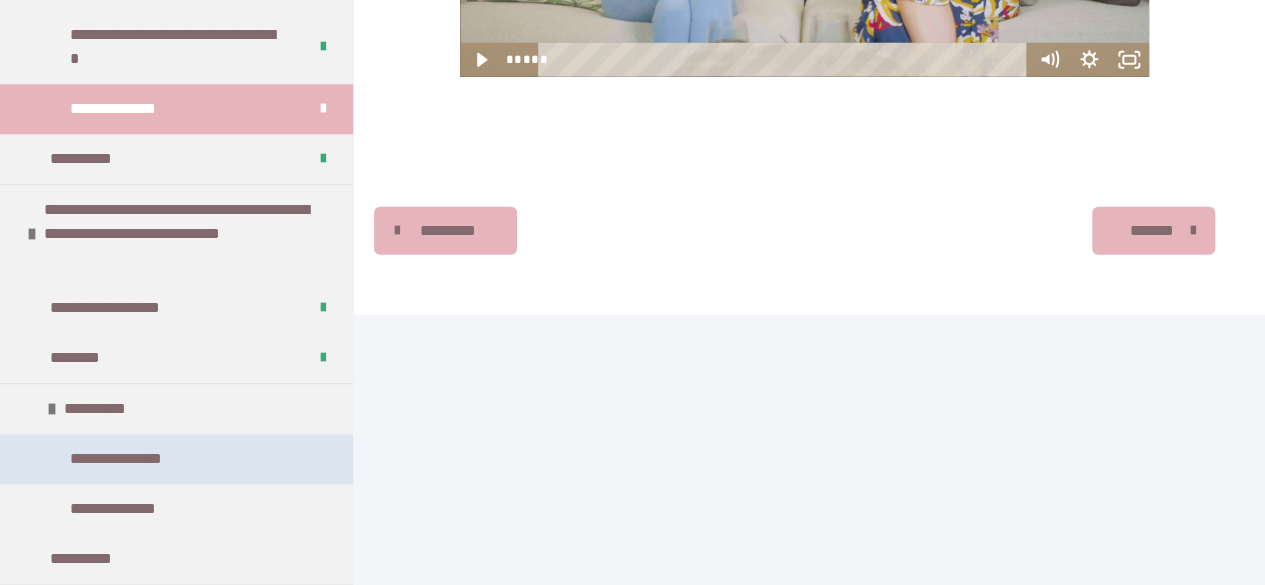 click on "**********" at bounding box center (134, 459) 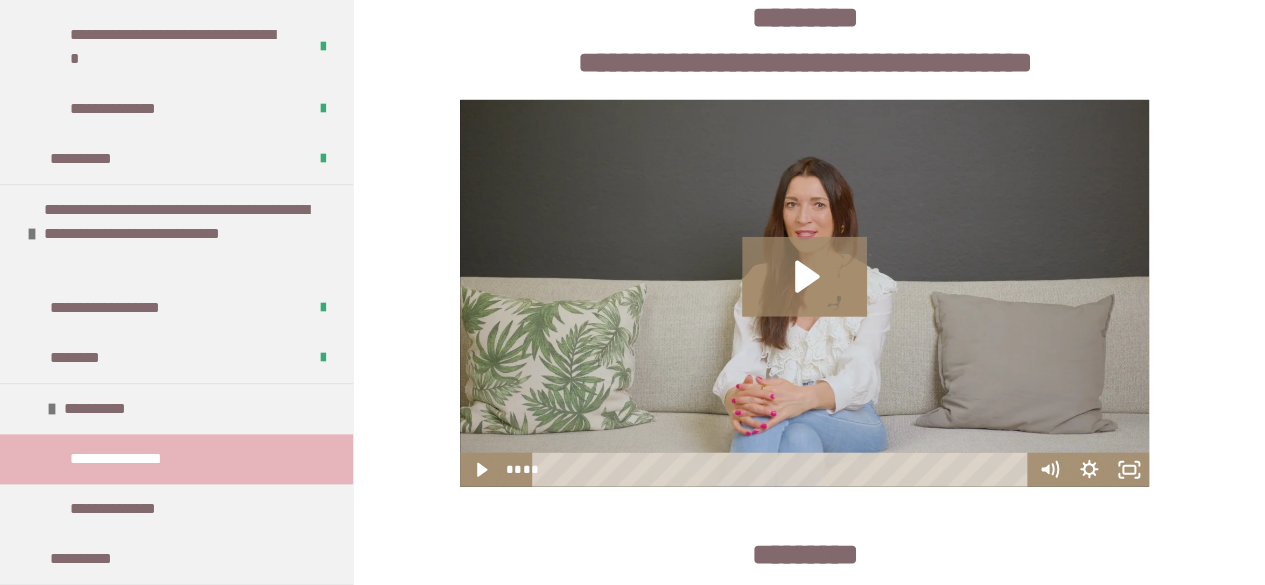 scroll, scrollTop: 2296, scrollLeft: 0, axis: vertical 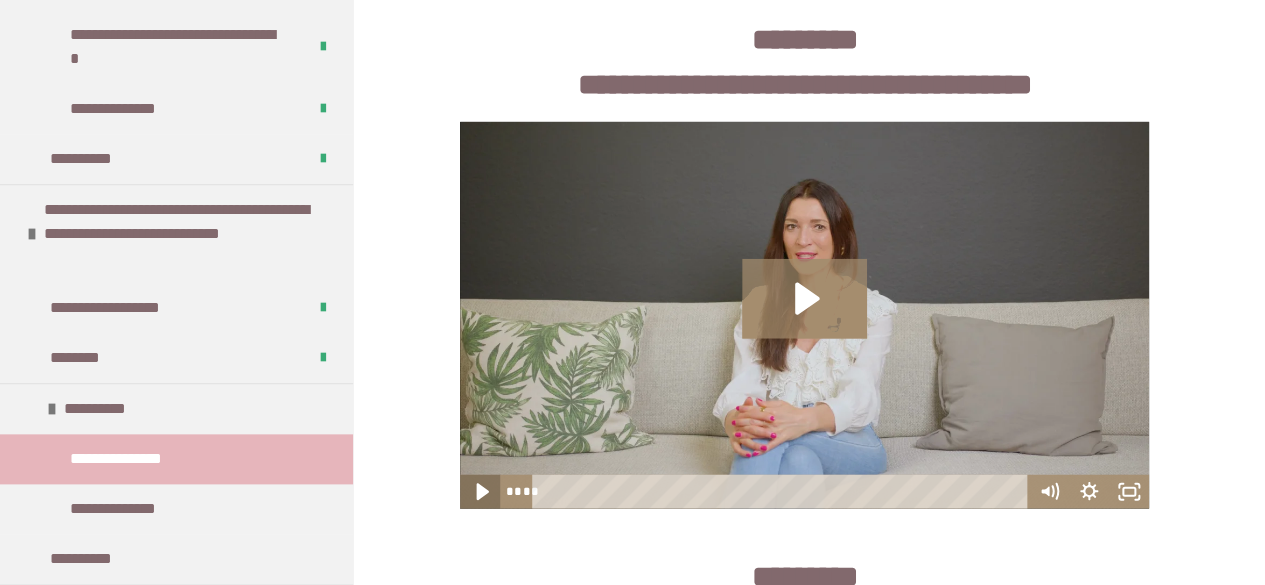 click 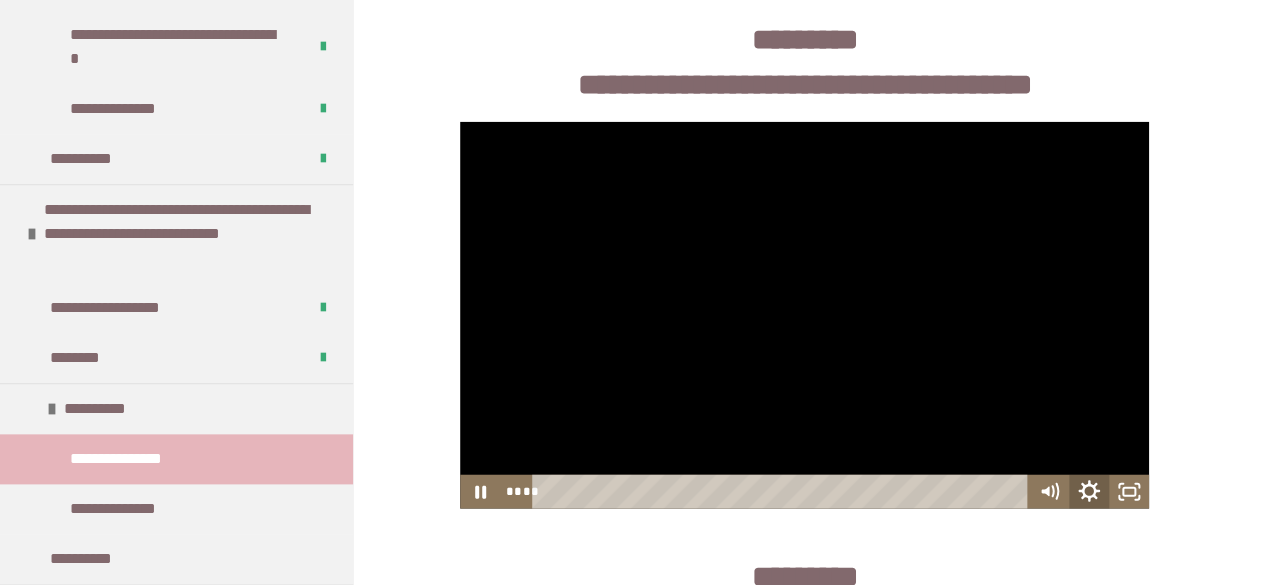 click 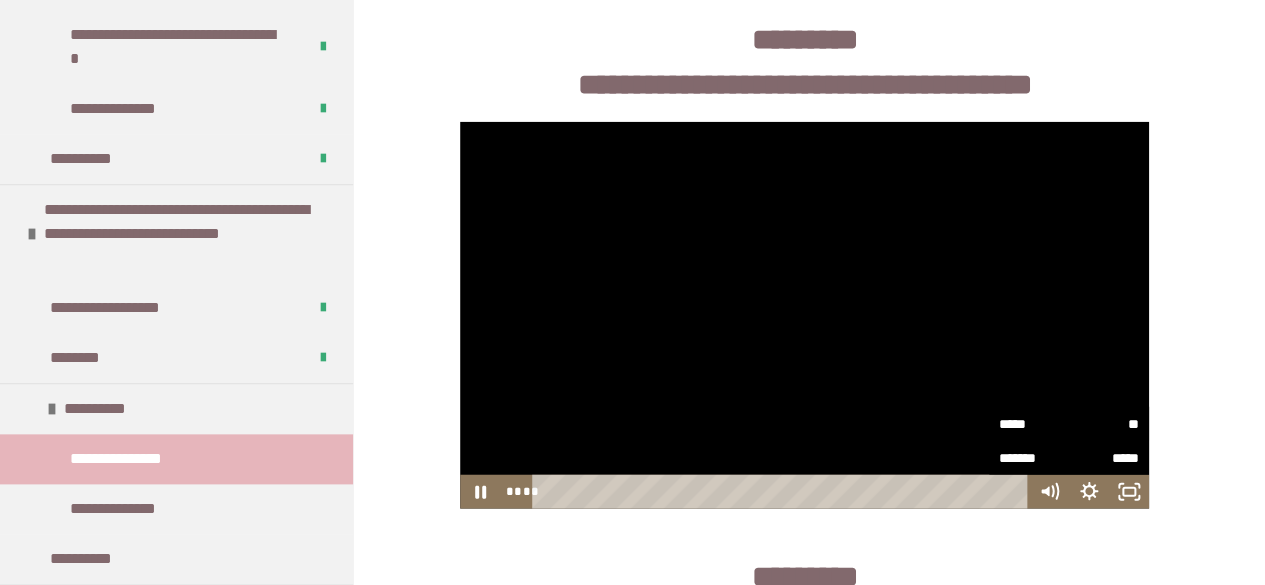 click on "**" at bounding box center (1104, 424) 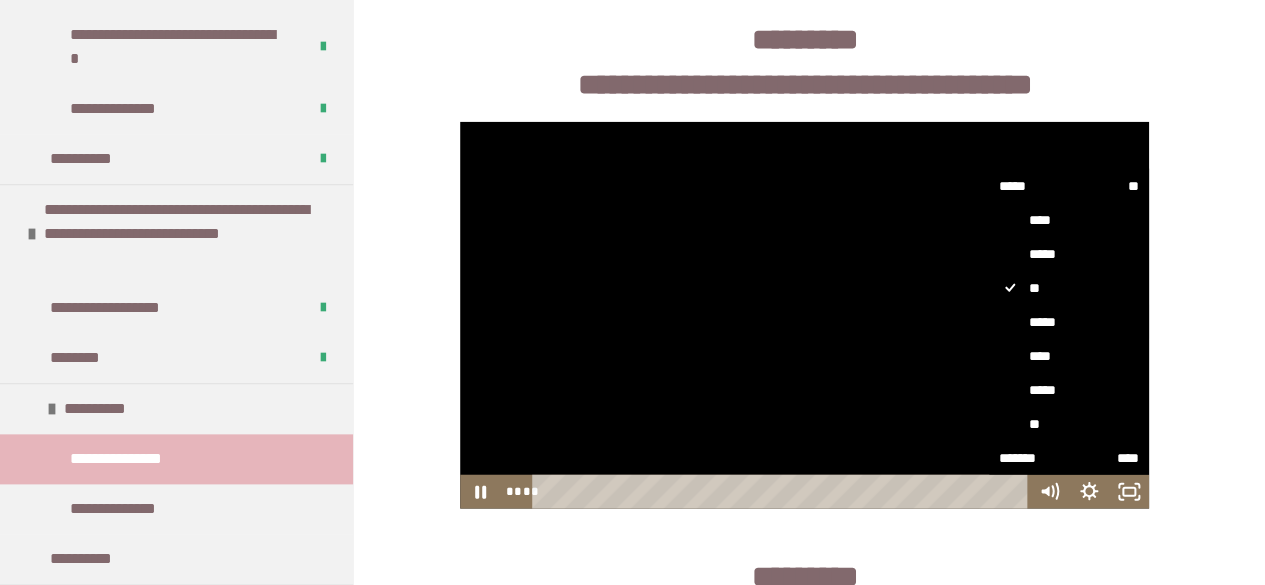 click on "*****" at bounding box center [1069, 322] 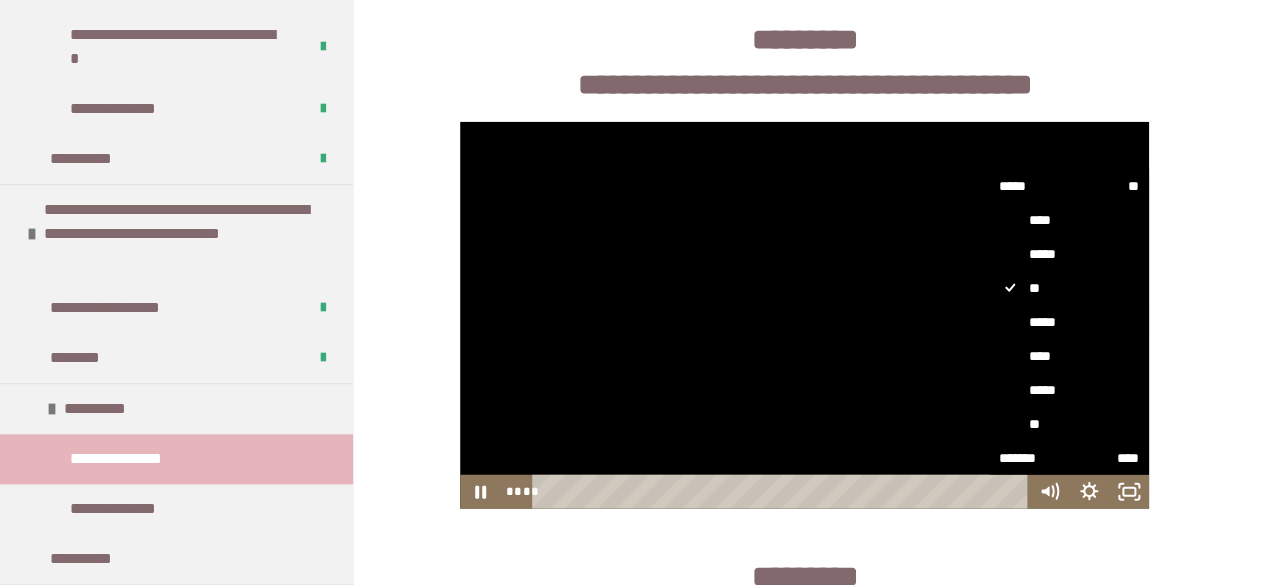 click on "*****" at bounding box center (989, 305) 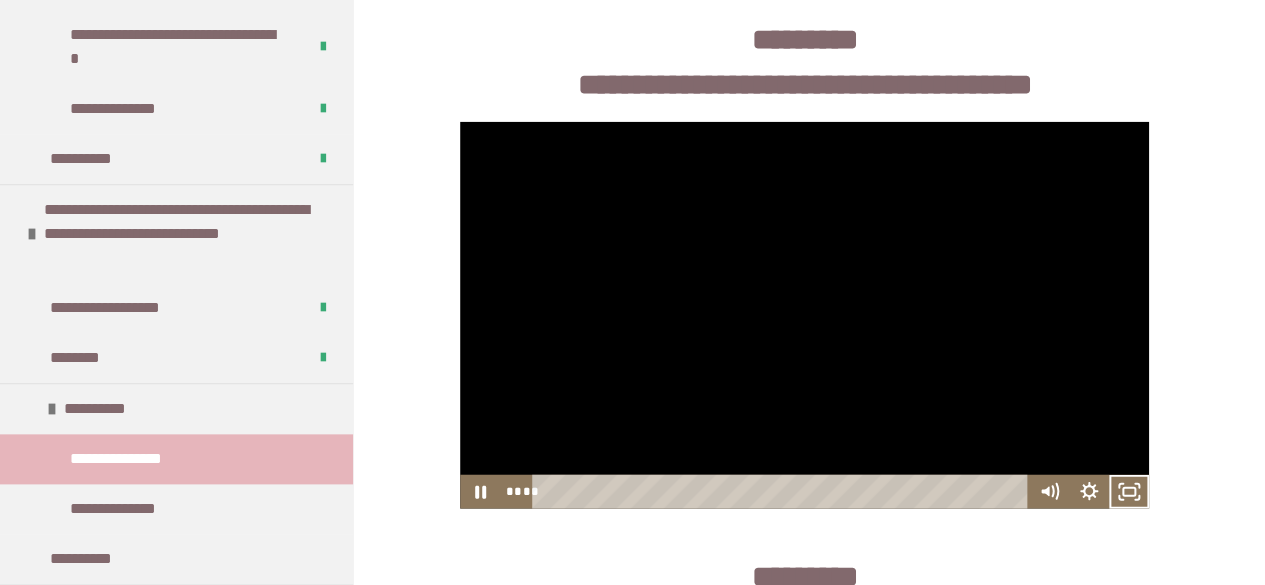 type 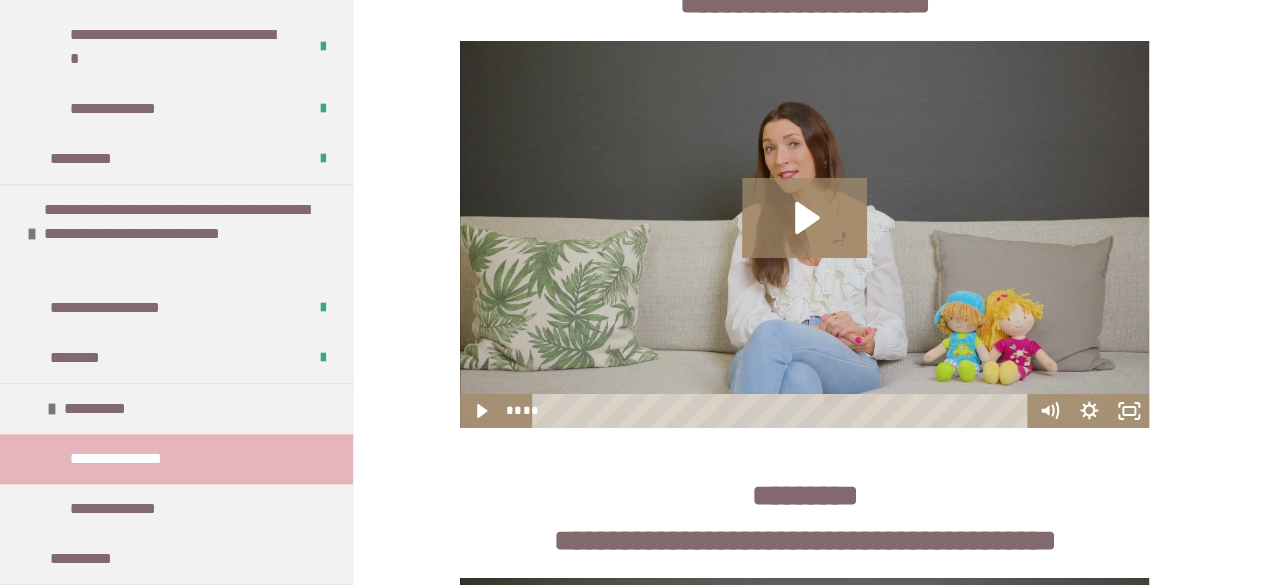 scroll, scrollTop: 3438, scrollLeft: 0, axis: vertical 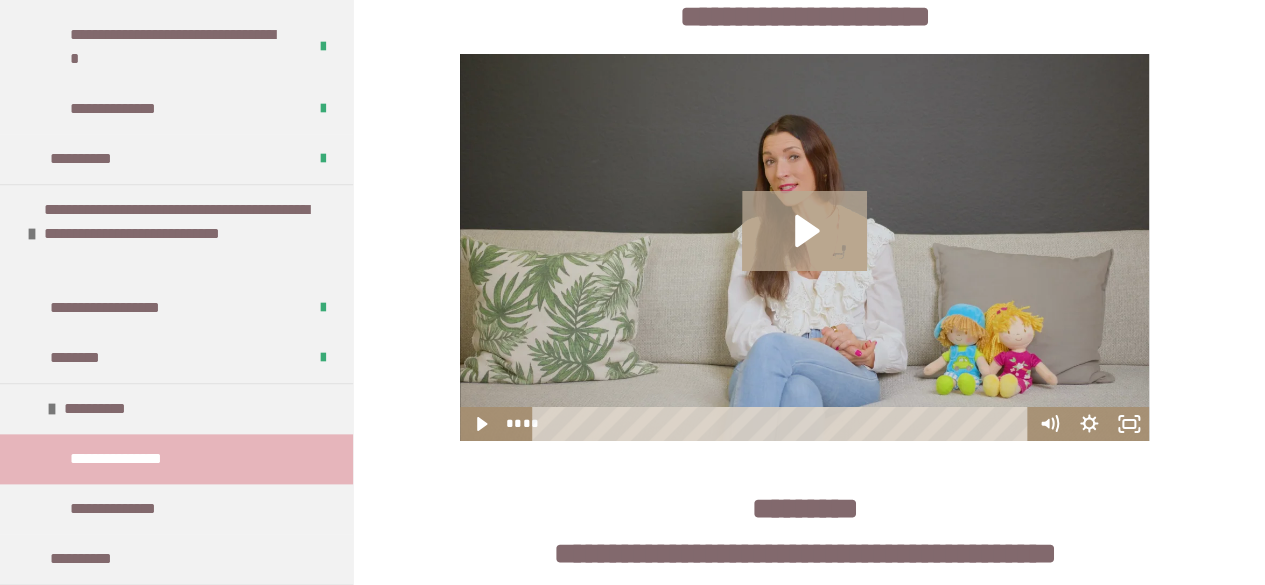 click 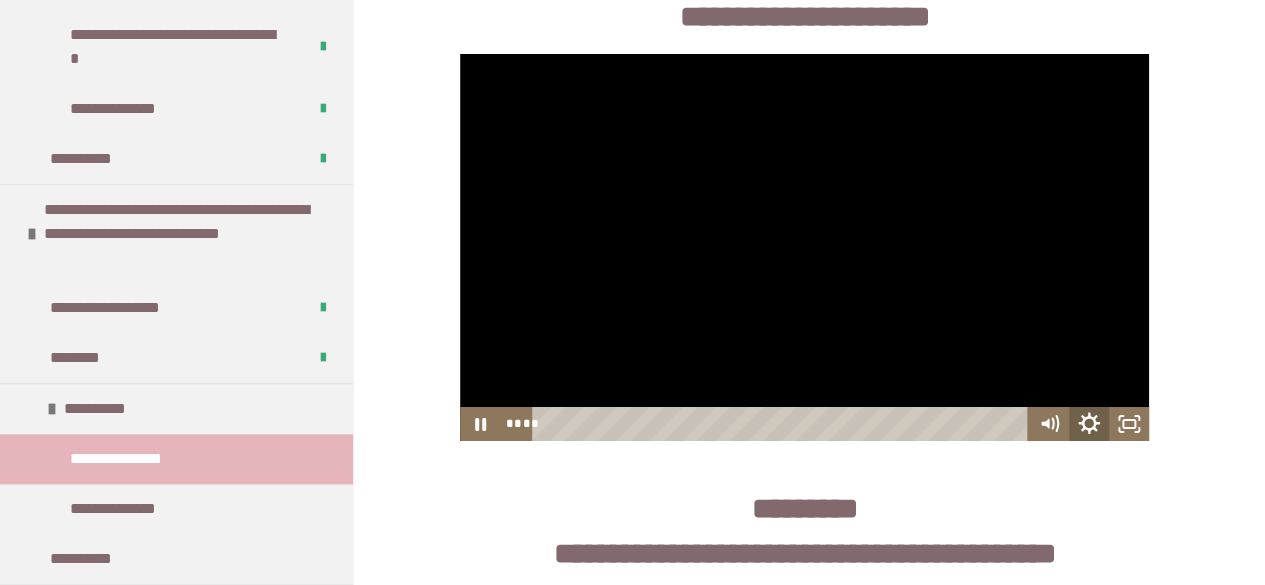 click 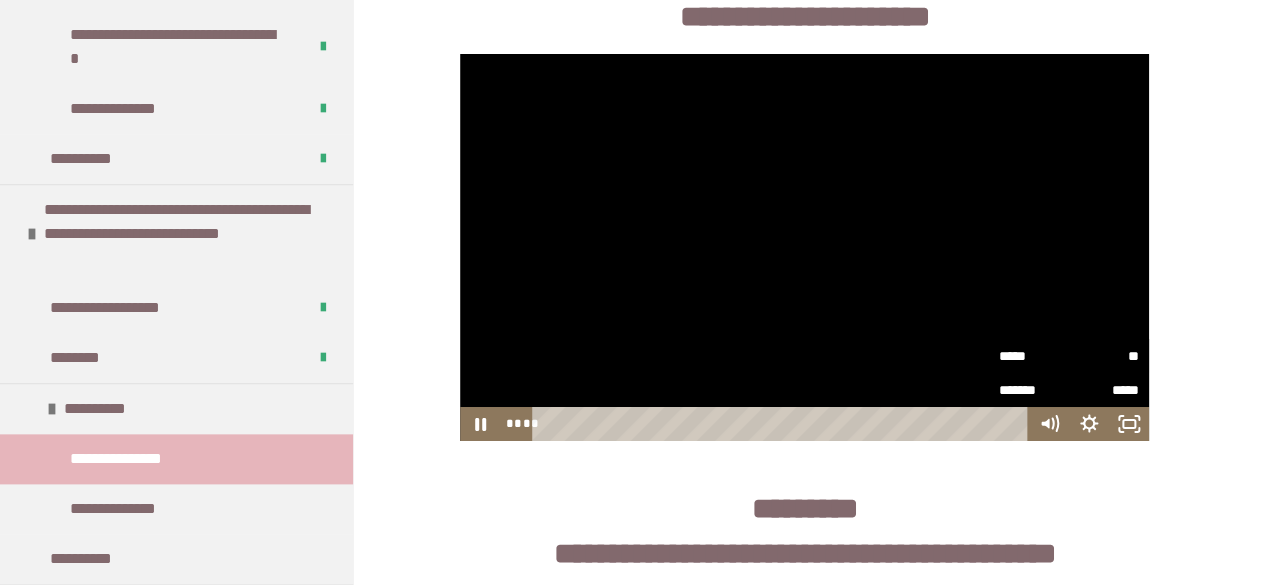 click on "**" at bounding box center [1104, 356] 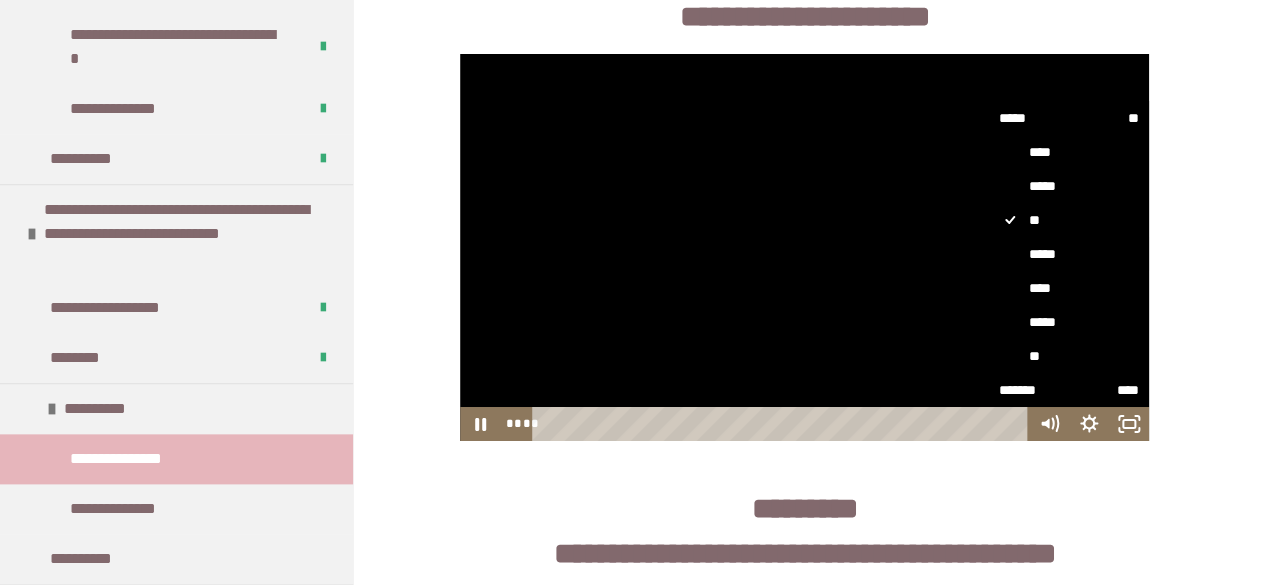 click on "*****" at bounding box center (1069, 254) 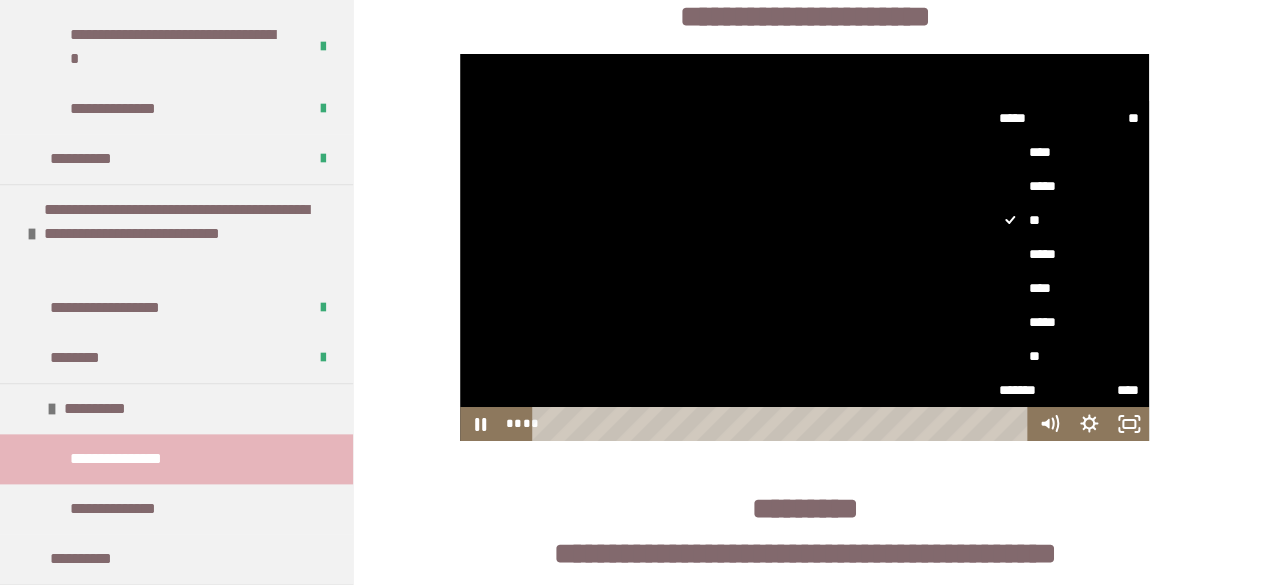 click on "*****" at bounding box center [989, 237] 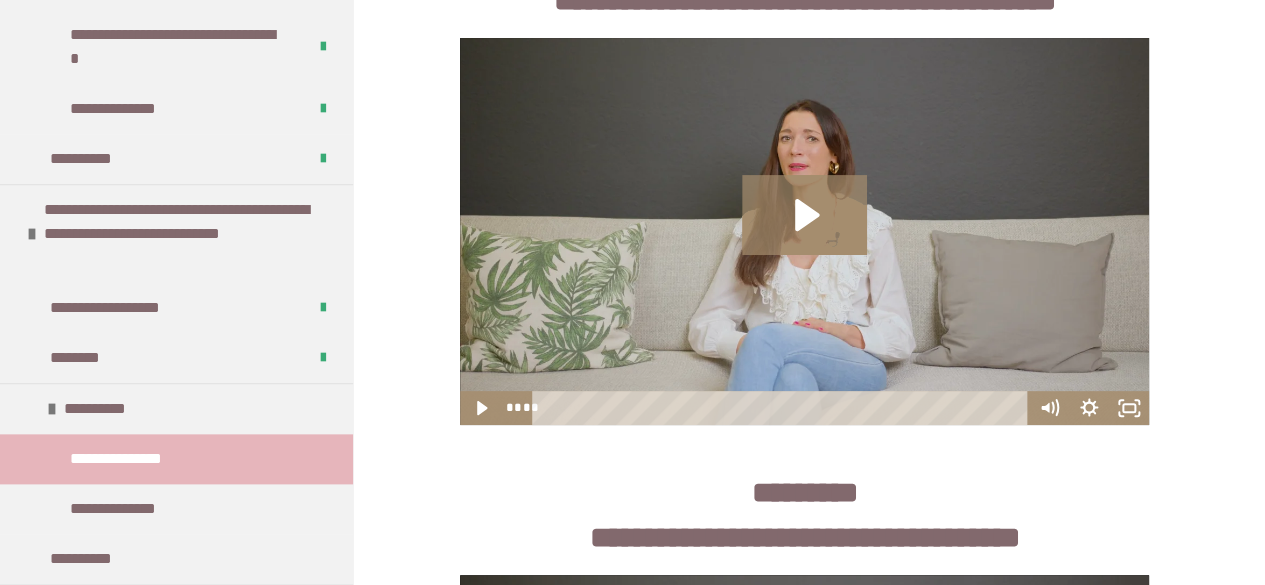 scroll, scrollTop: 3990, scrollLeft: 0, axis: vertical 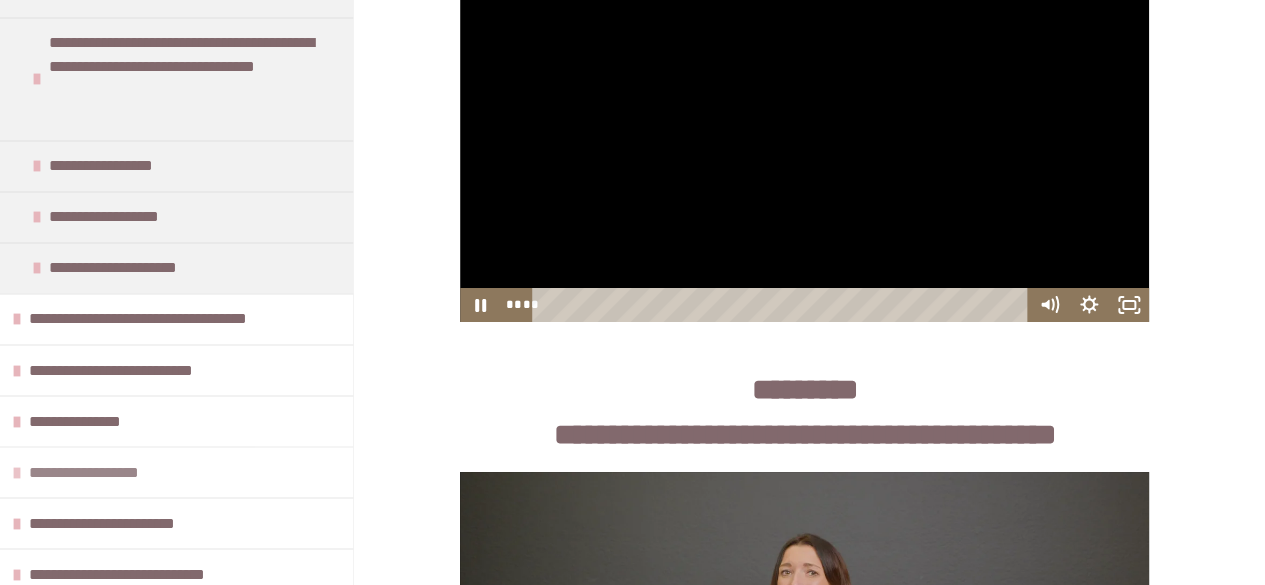 click on "**********" at bounding box center (115, 472) 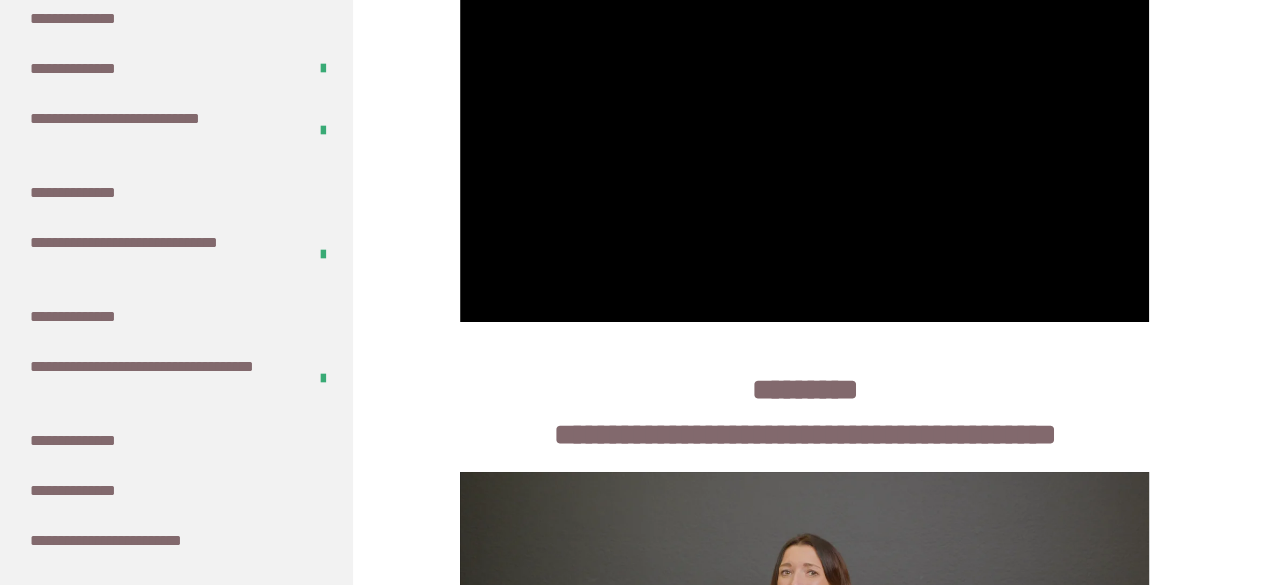 scroll, scrollTop: 2324, scrollLeft: 0, axis: vertical 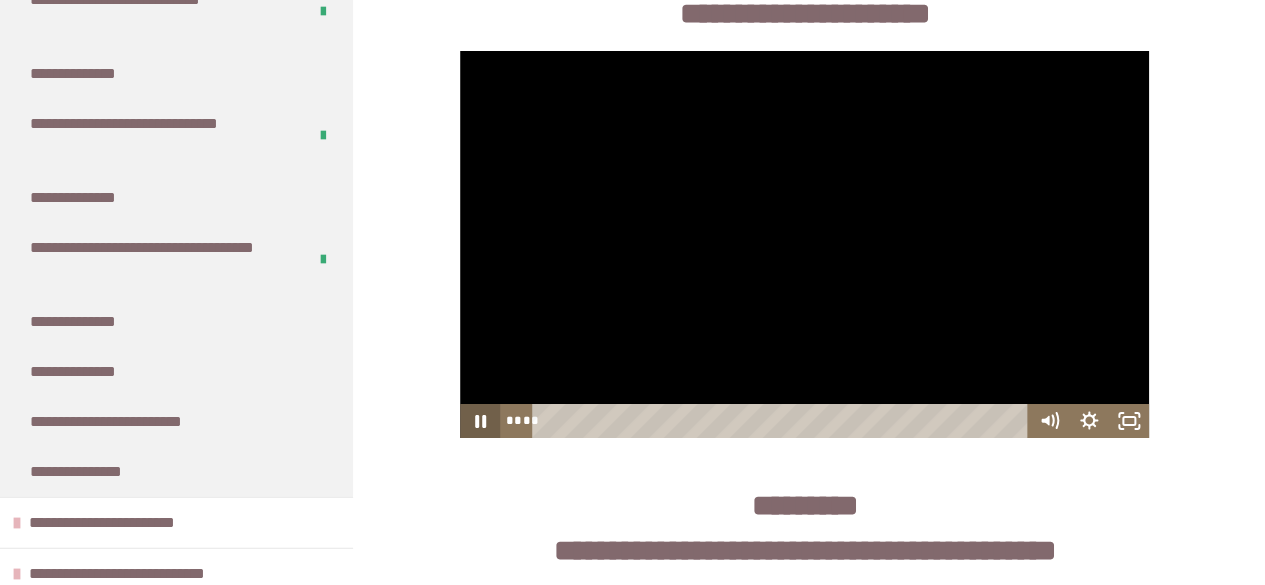 click 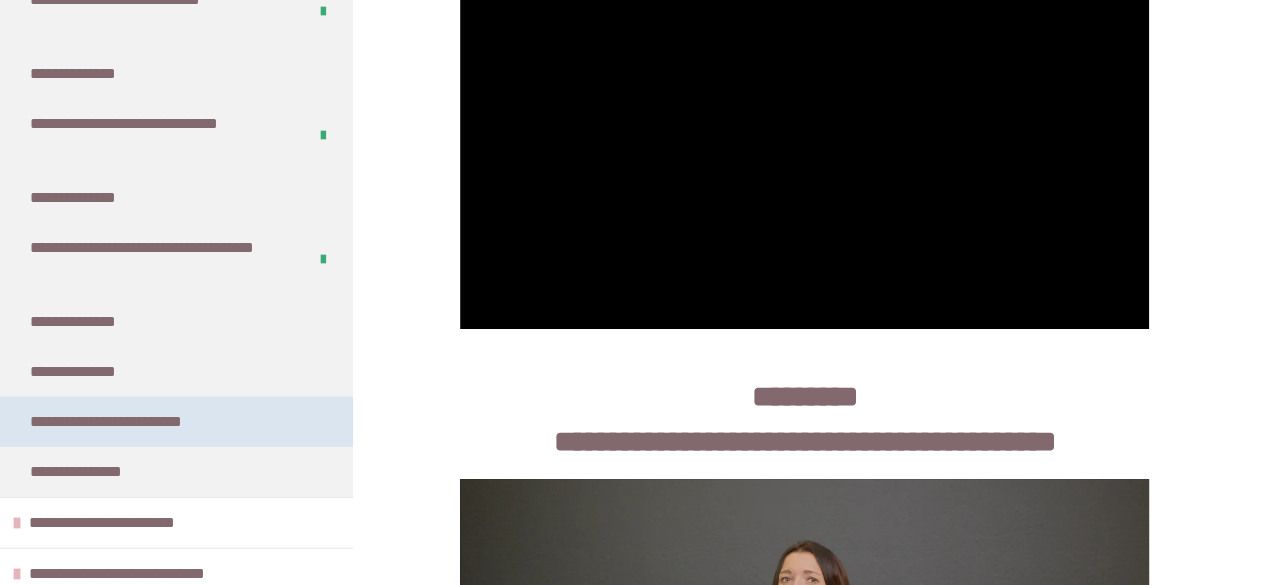 scroll, scrollTop: 3549, scrollLeft: 0, axis: vertical 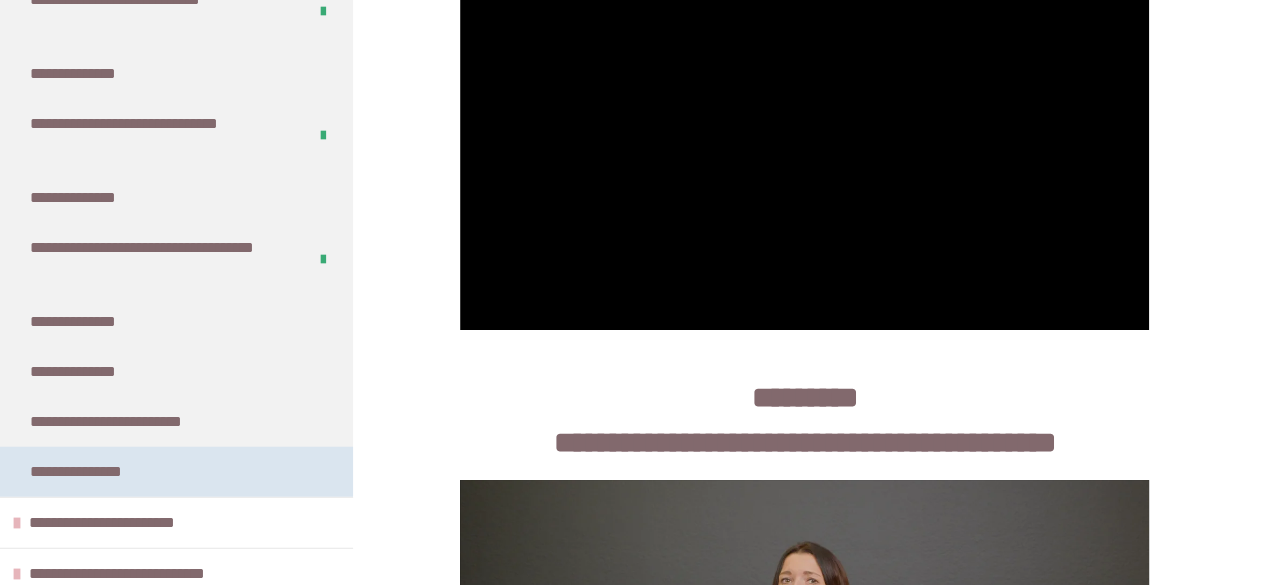 click on "**********" at bounding box center [176, 472] 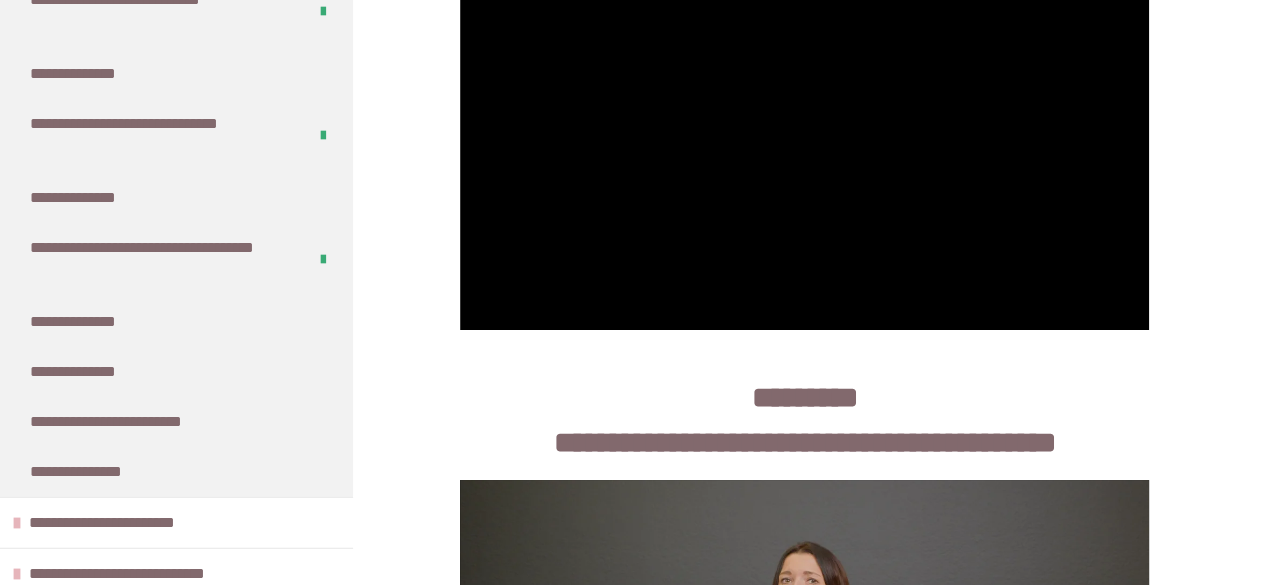 scroll, scrollTop: 361, scrollLeft: 0, axis: vertical 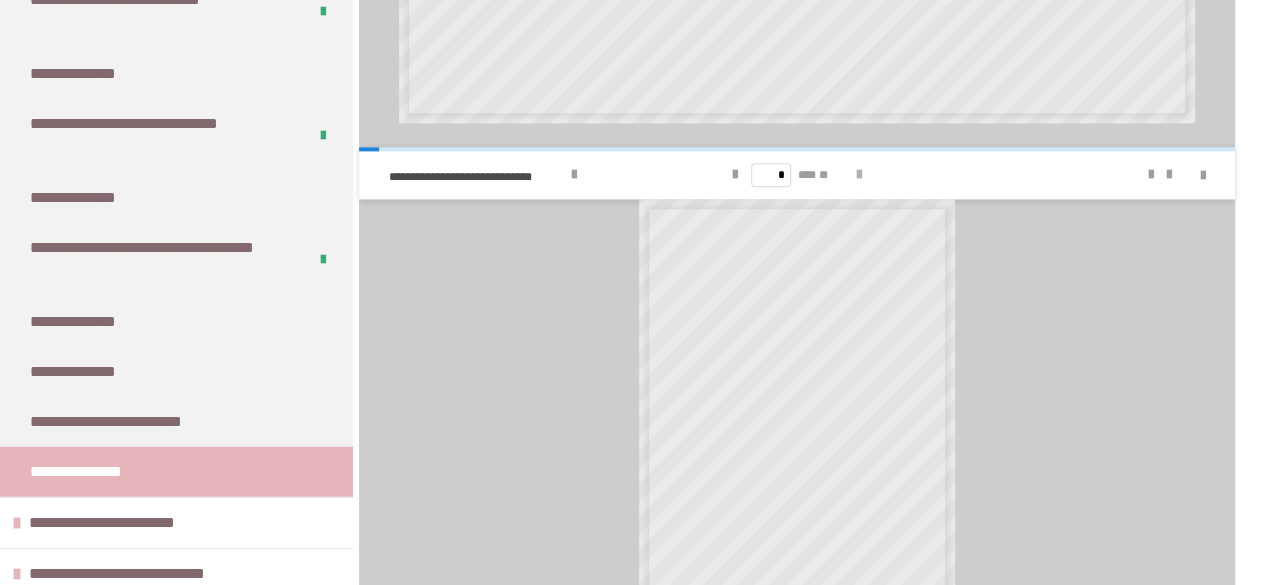 click at bounding box center [859, 175] 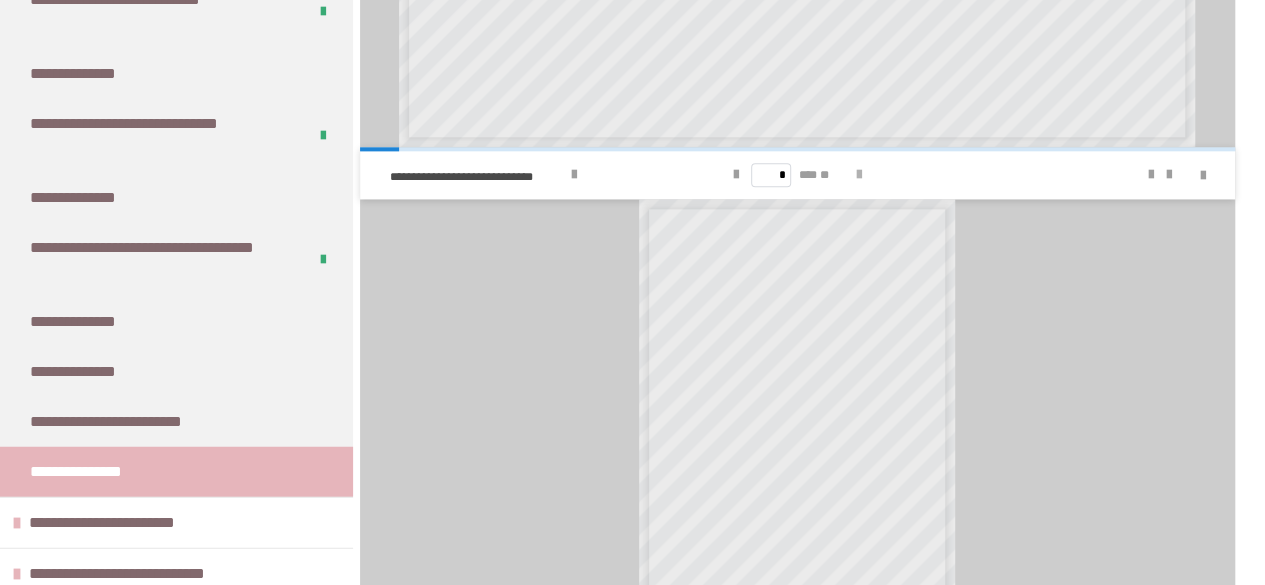 click at bounding box center [859, 175] 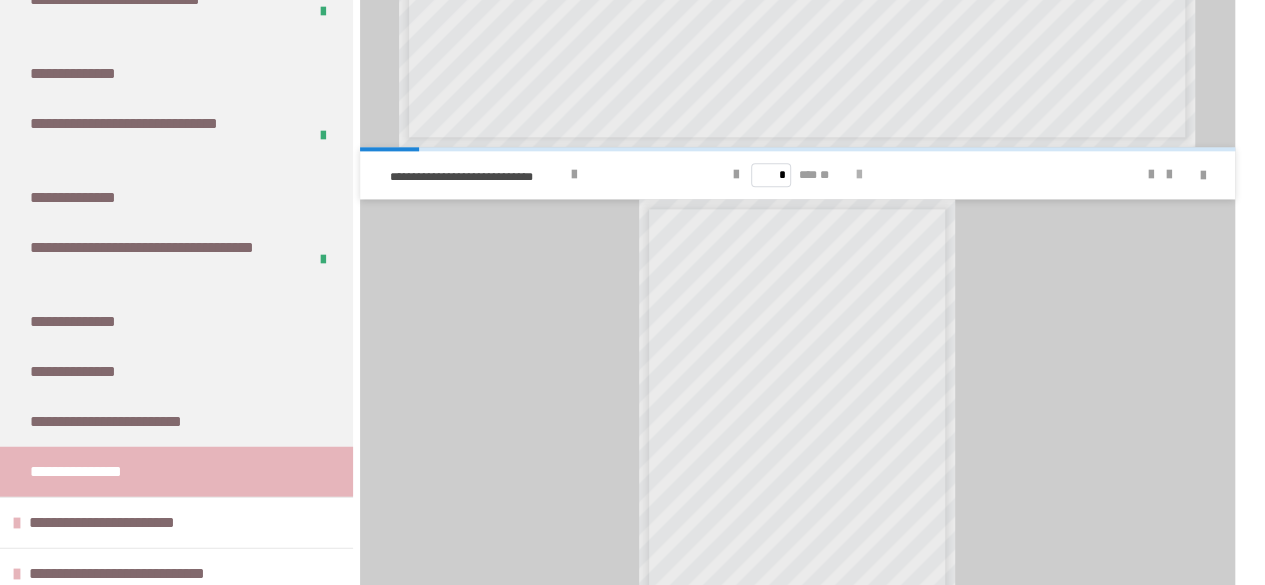 click at bounding box center (859, 175) 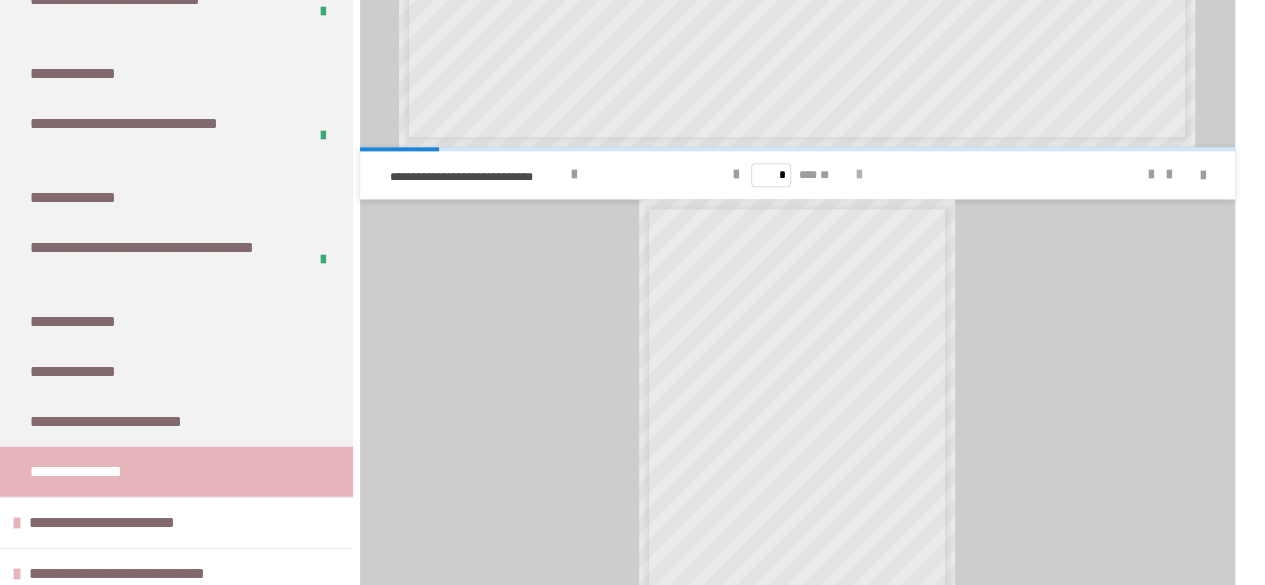 click at bounding box center [859, 175] 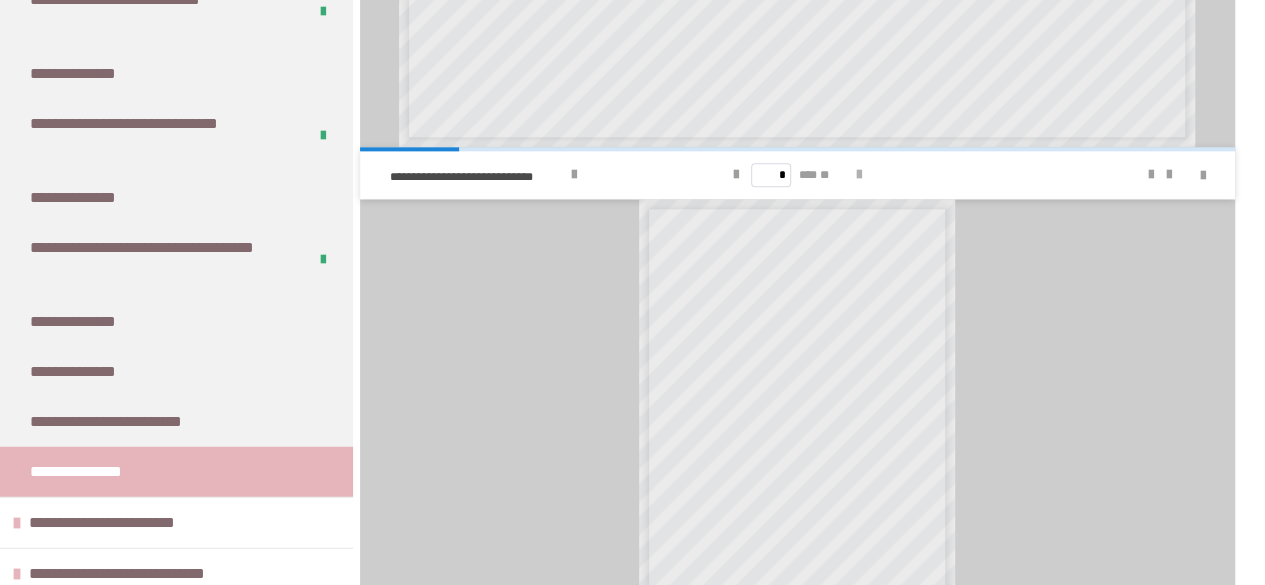 click at bounding box center [859, 175] 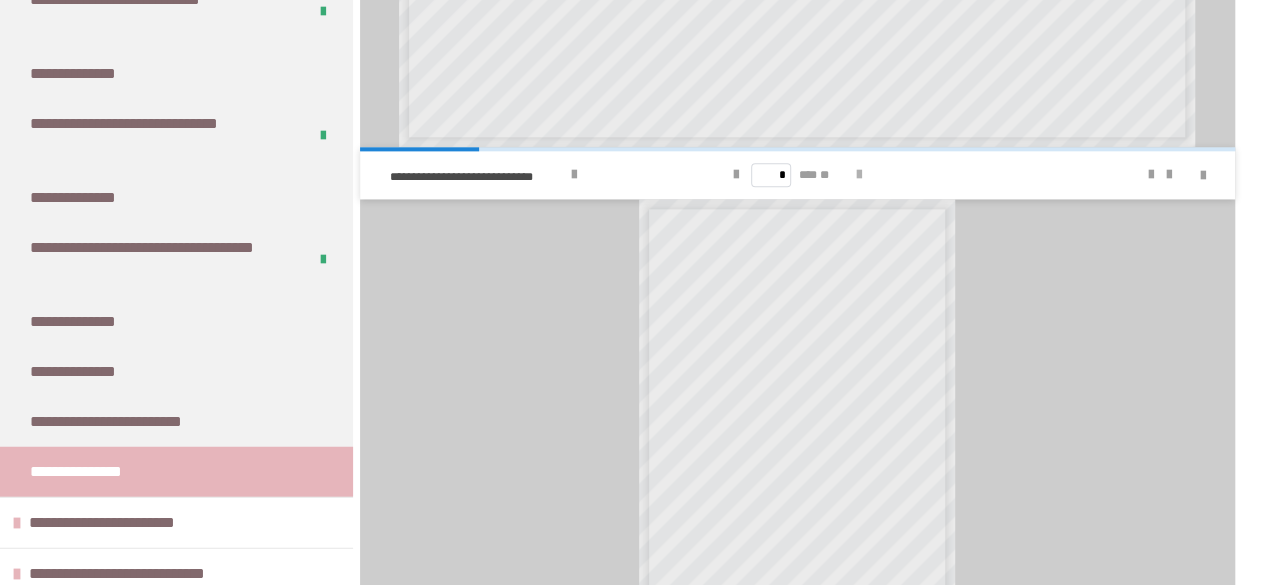 click at bounding box center (859, 175) 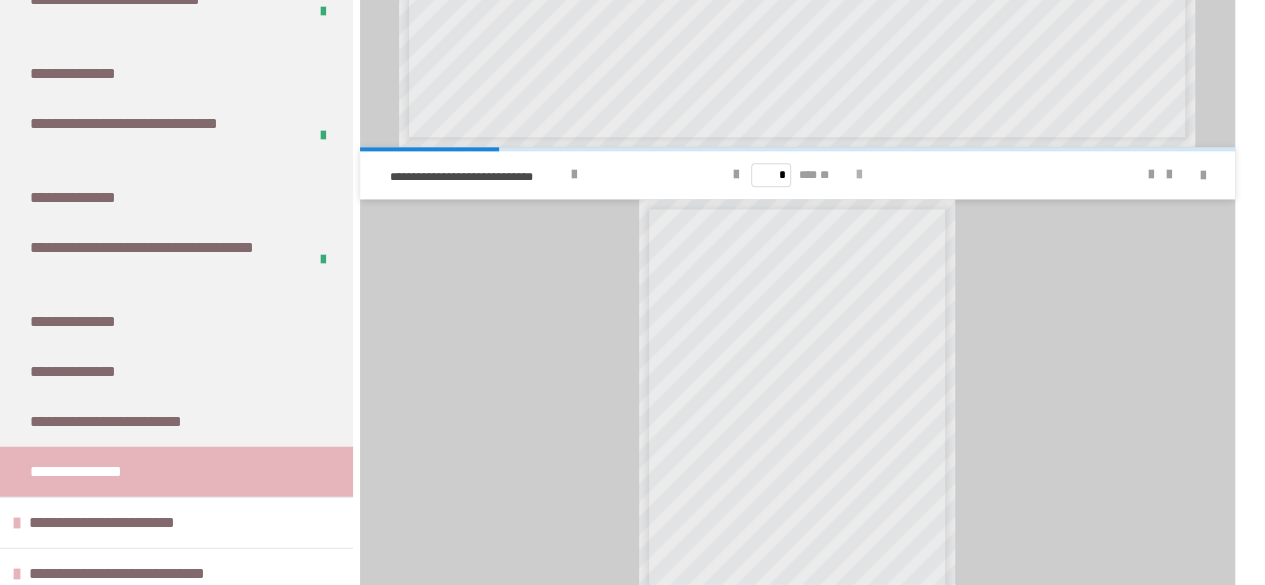 click at bounding box center [859, 175] 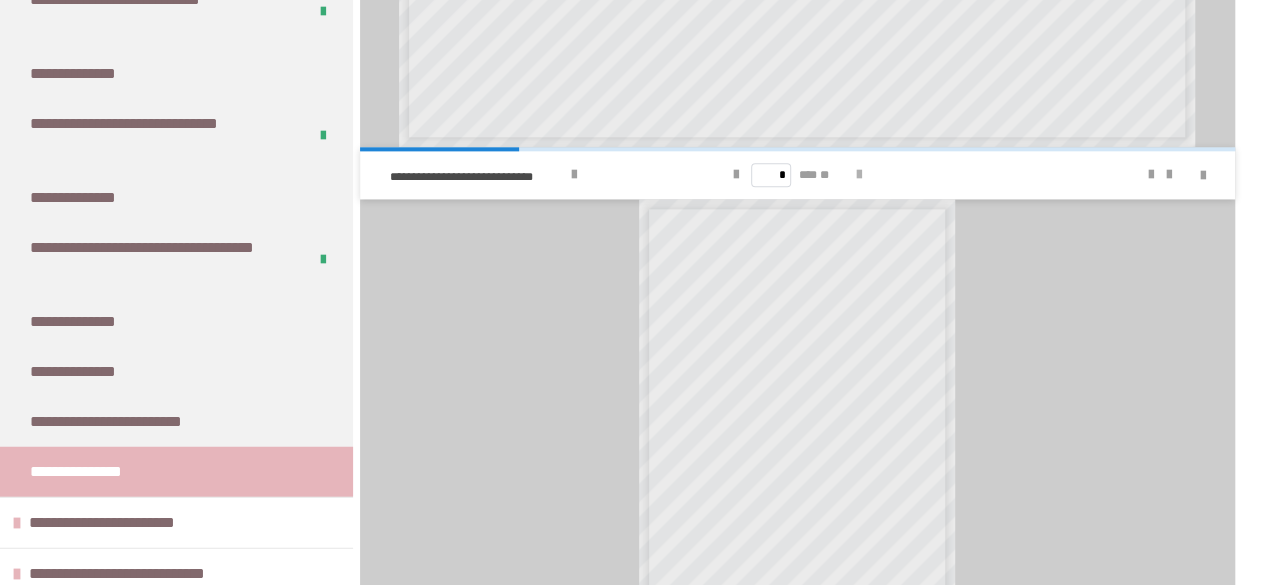 click at bounding box center [859, 175] 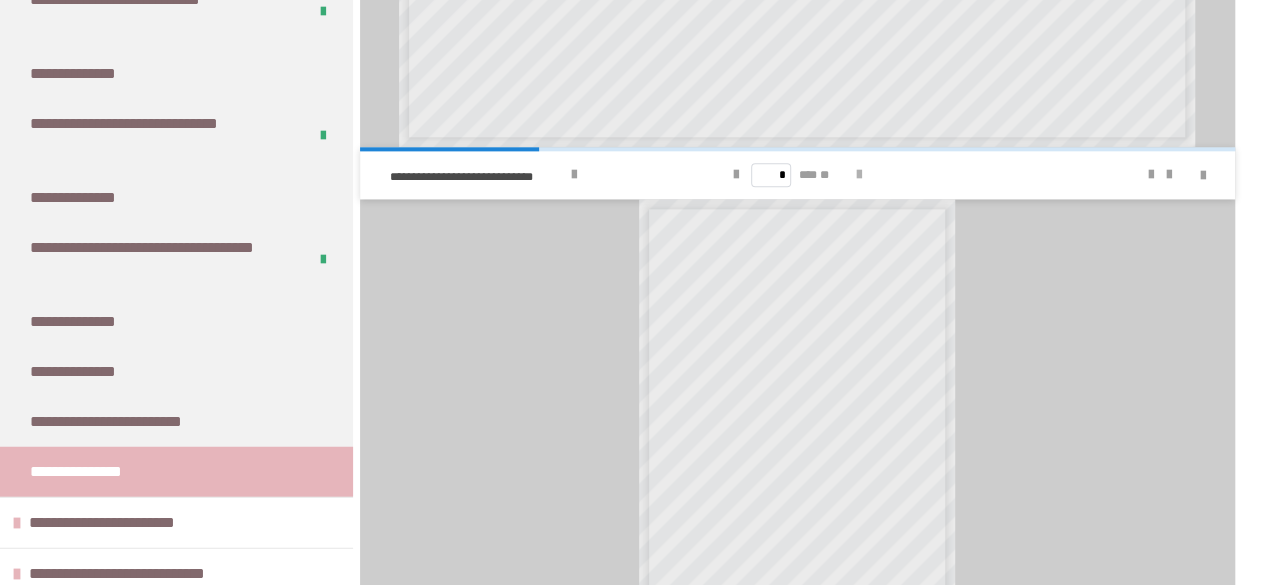 click at bounding box center (859, 175) 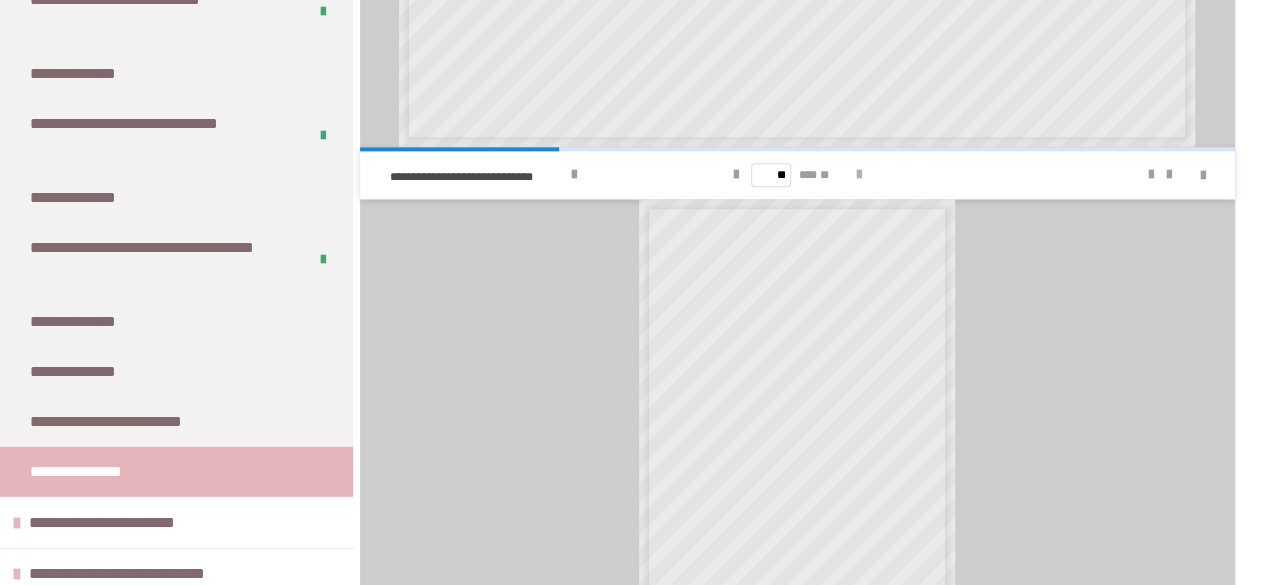 click at bounding box center (859, 175) 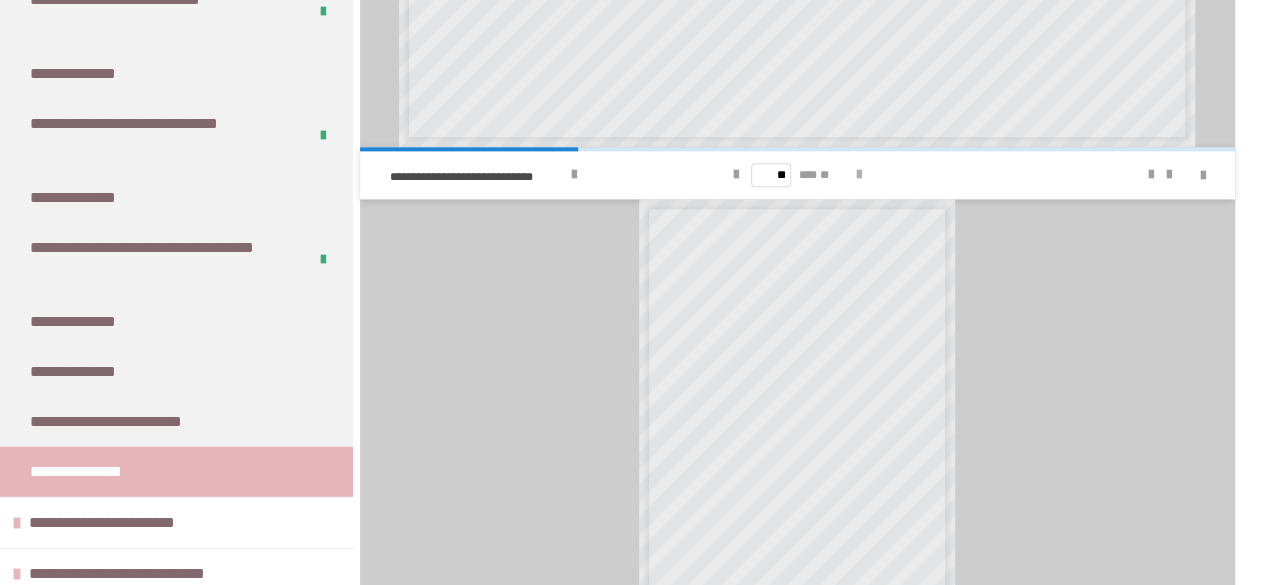 click at bounding box center (859, 175) 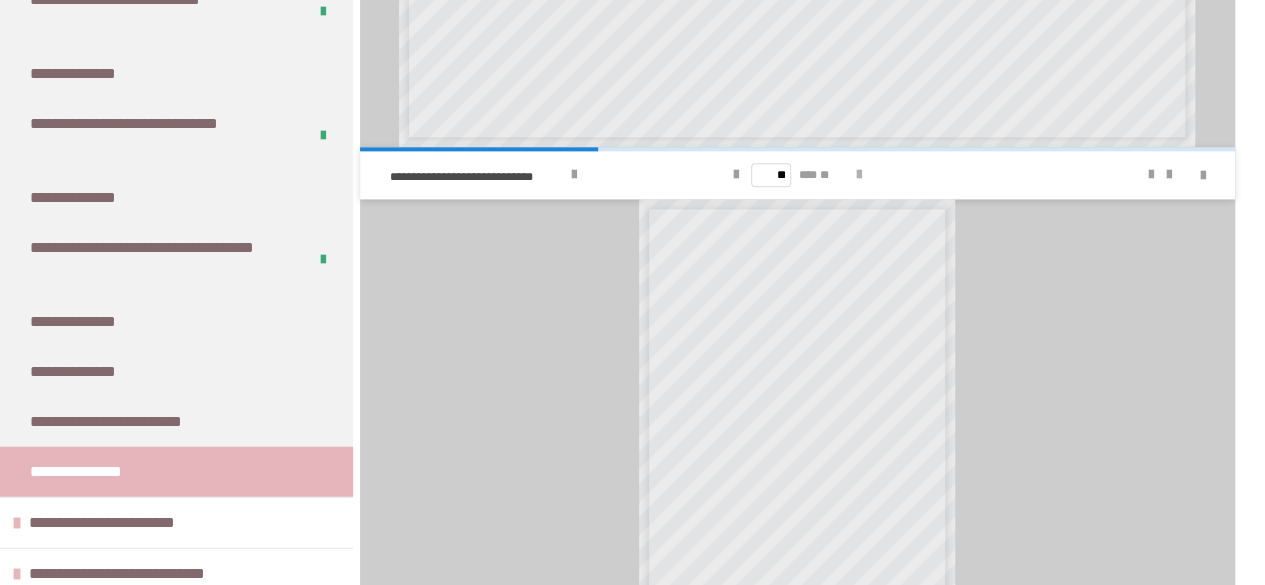 click at bounding box center (859, 175) 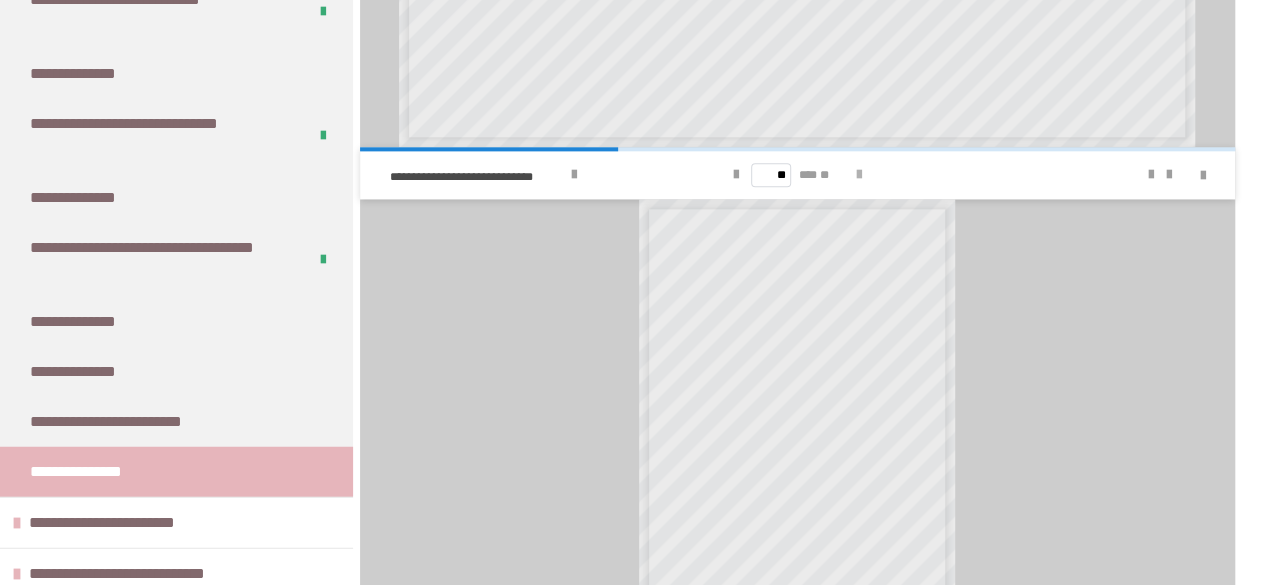 click at bounding box center (859, 175) 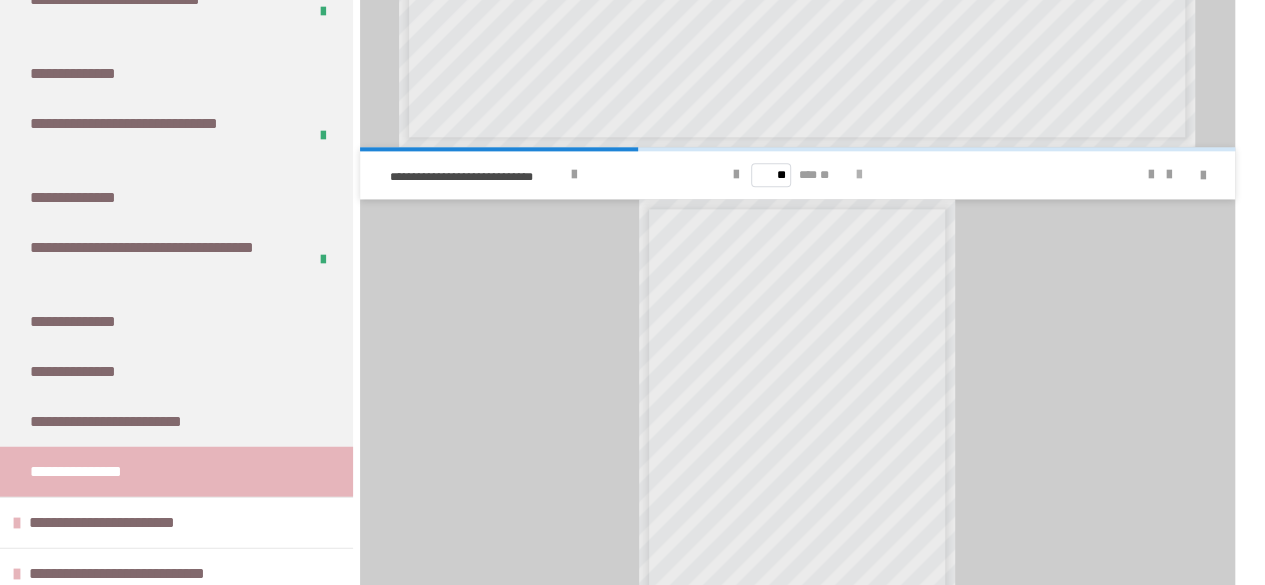 click at bounding box center [859, 175] 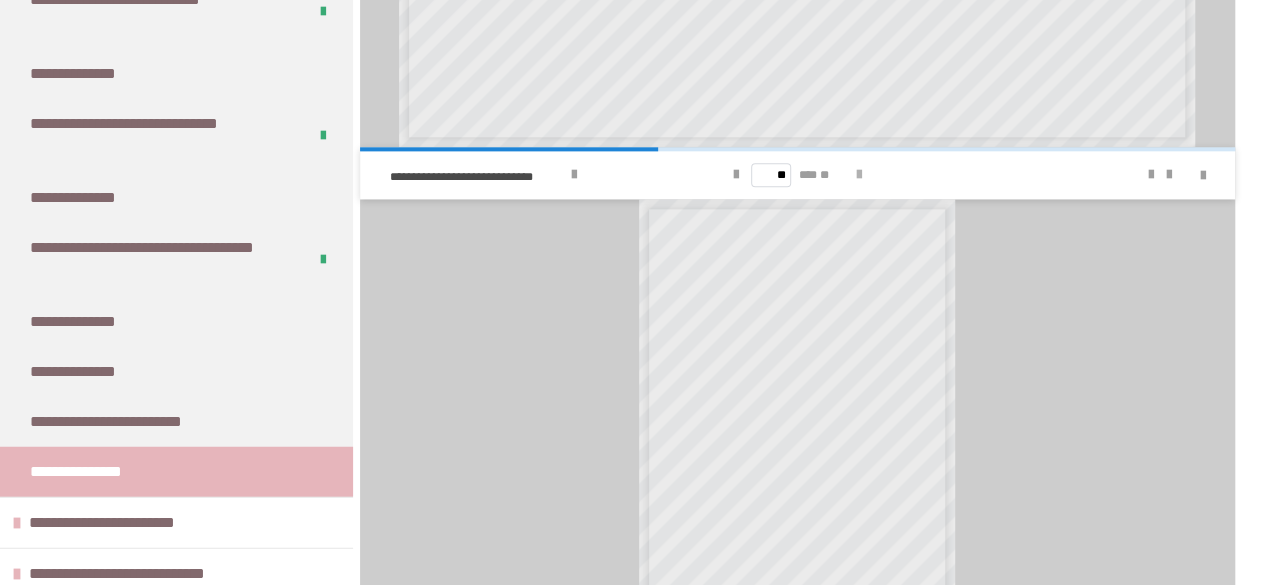 click at bounding box center (859, 175) 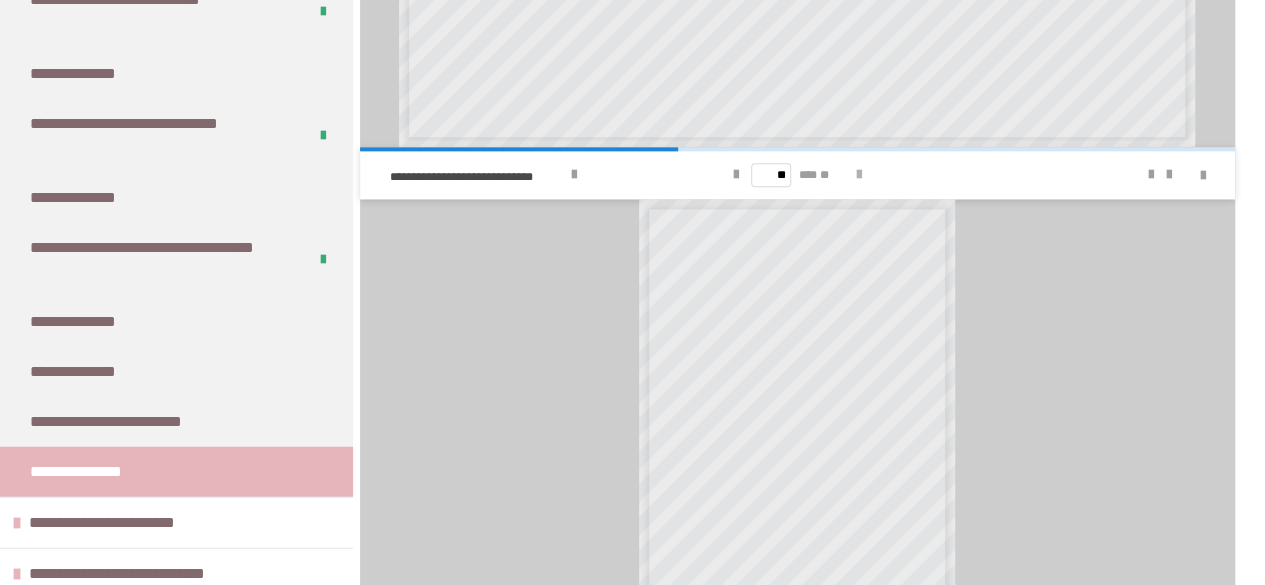 click at bounding box center [859, 175] 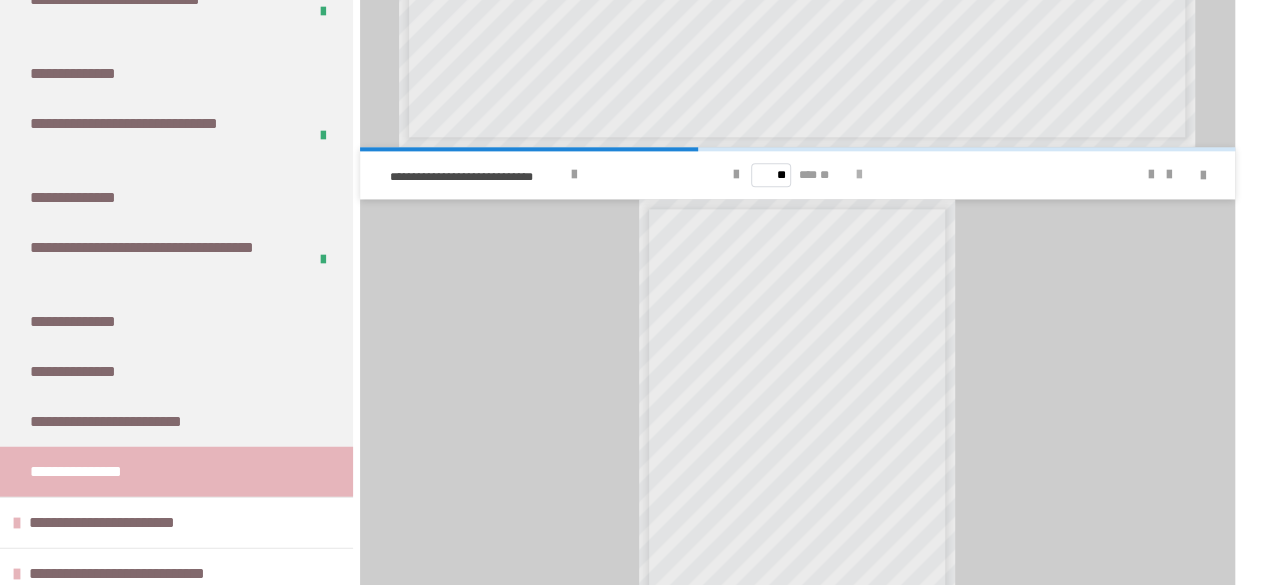 click at bounding box center [859, 175] 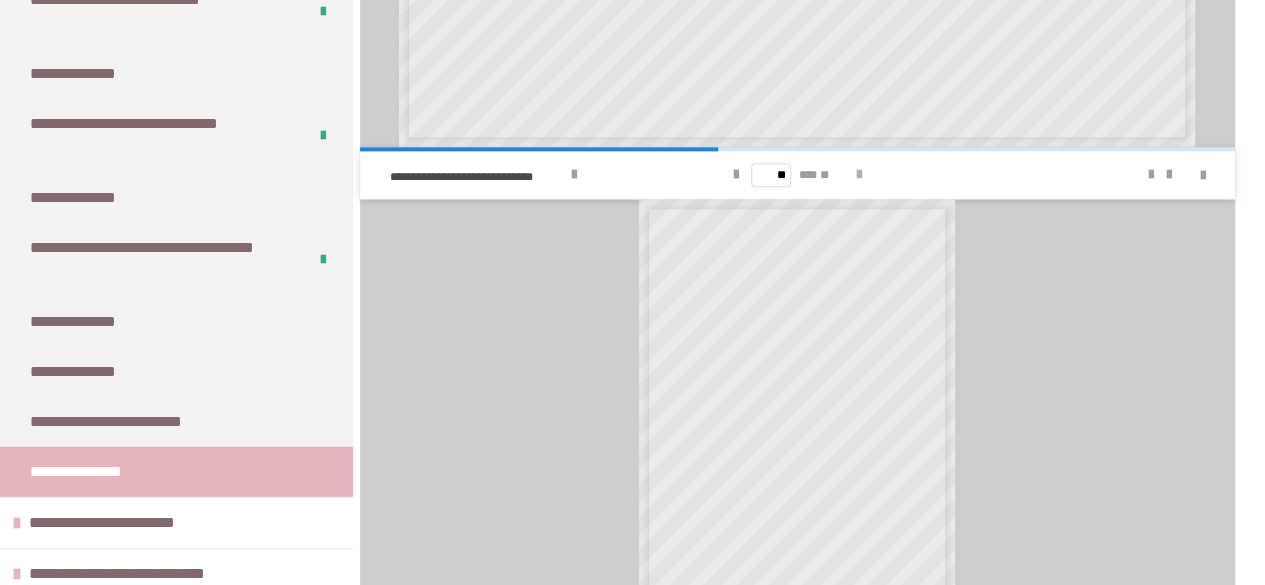 click at bounding box center [859, 175] 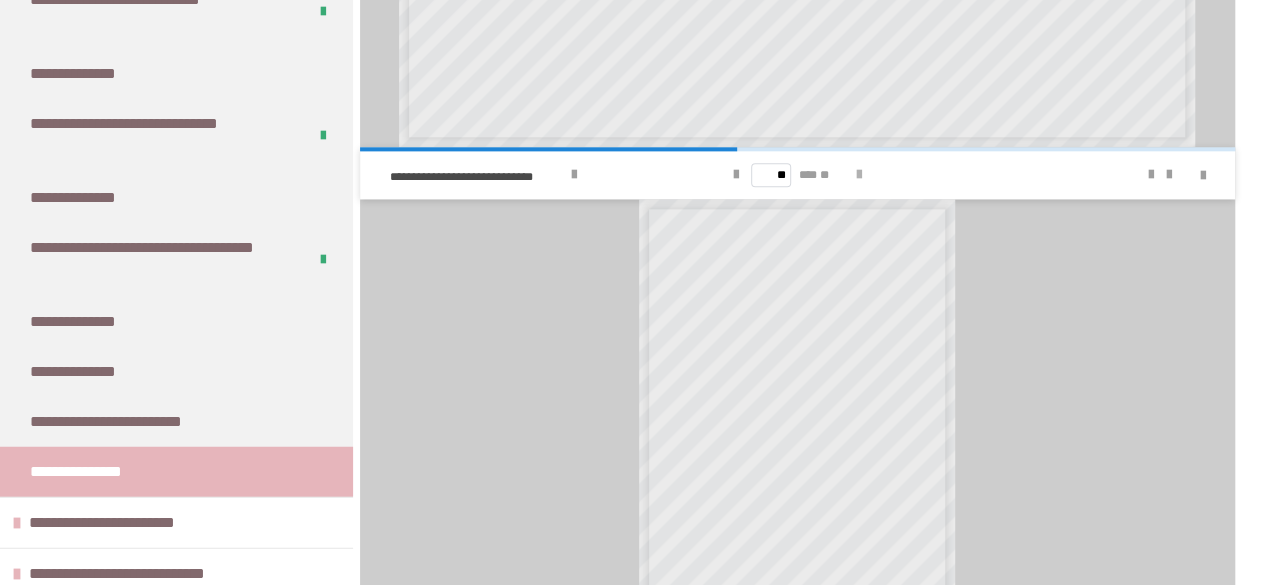 click at bounding box center (859, 175) 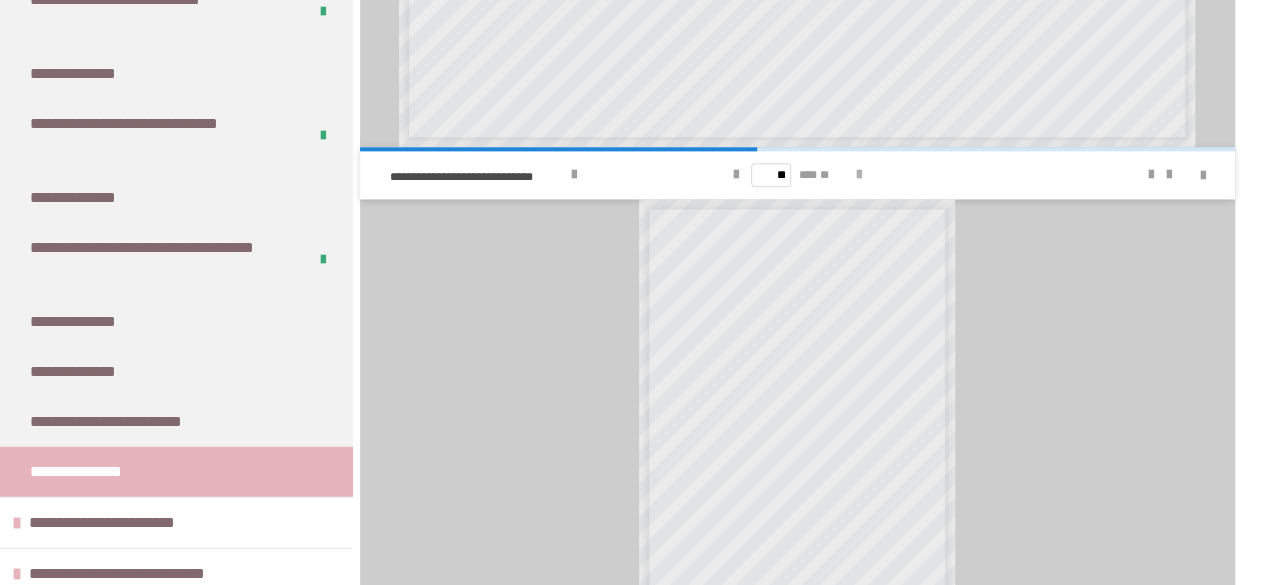 click at bounding box center (859, 175) 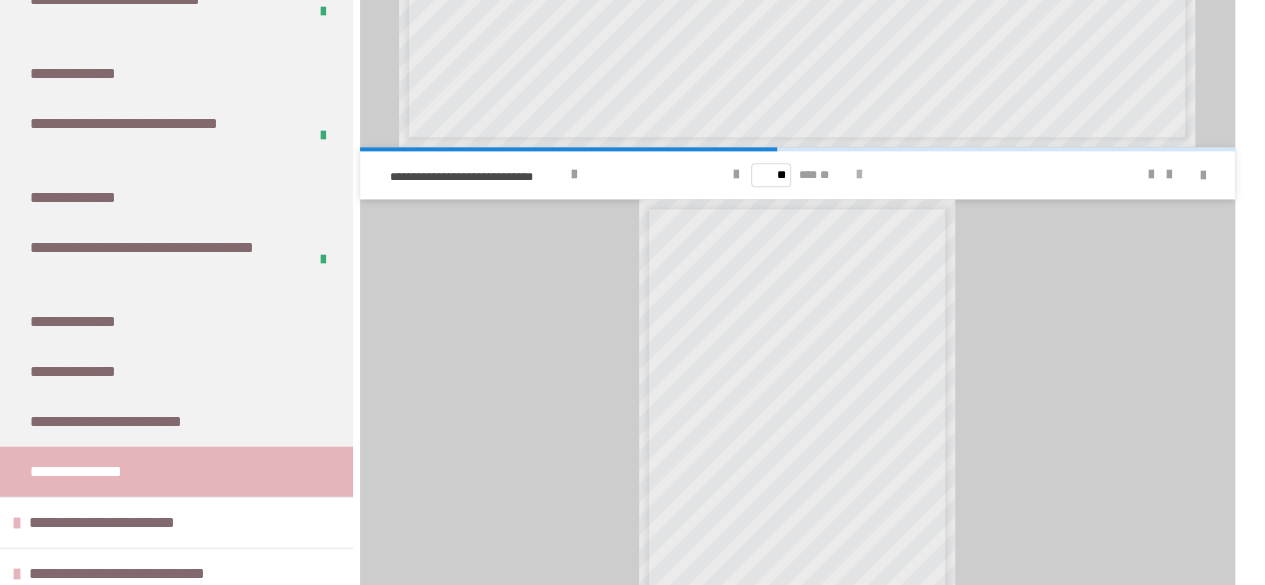 click at bounding box center [859, 175] 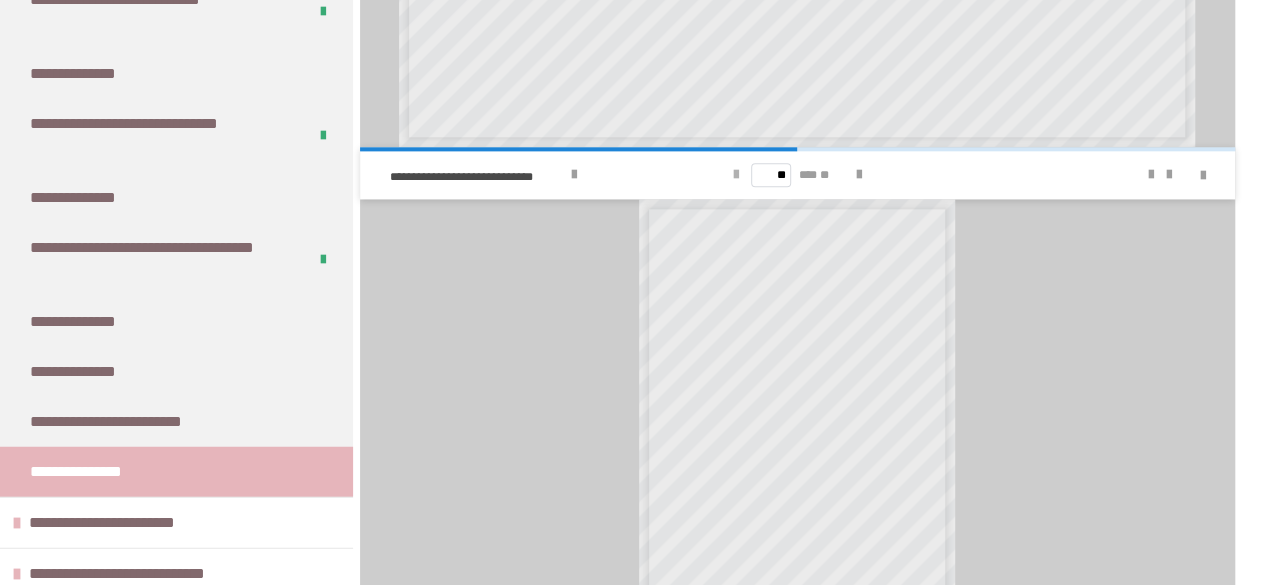 click at bounding box center (735, 175) 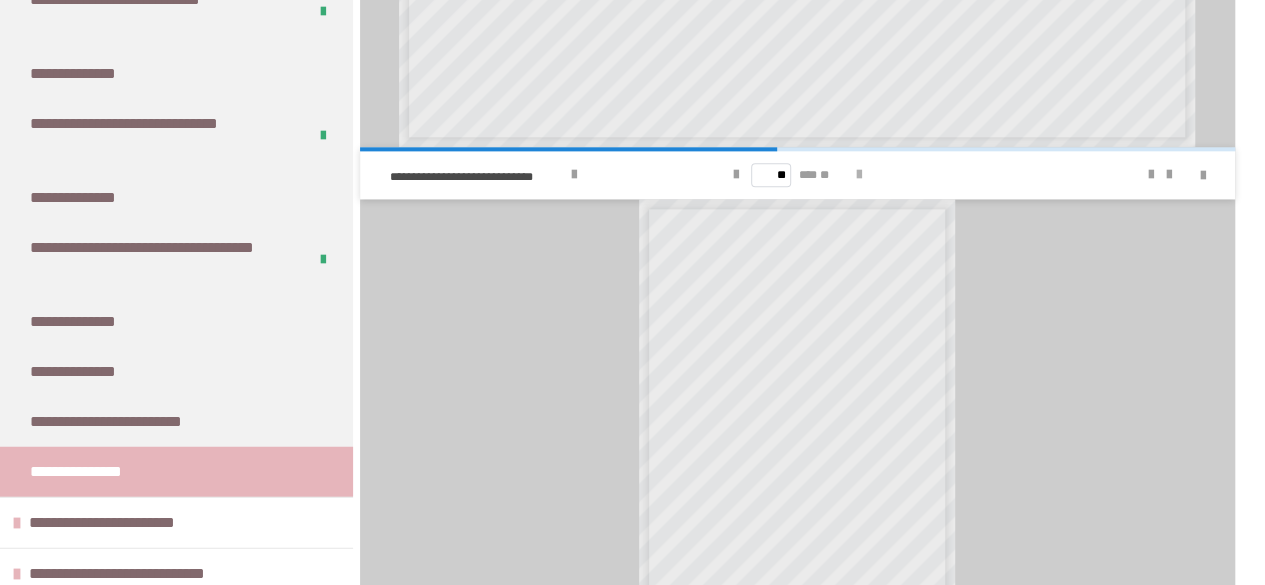 click at bounding box center [859, 175] 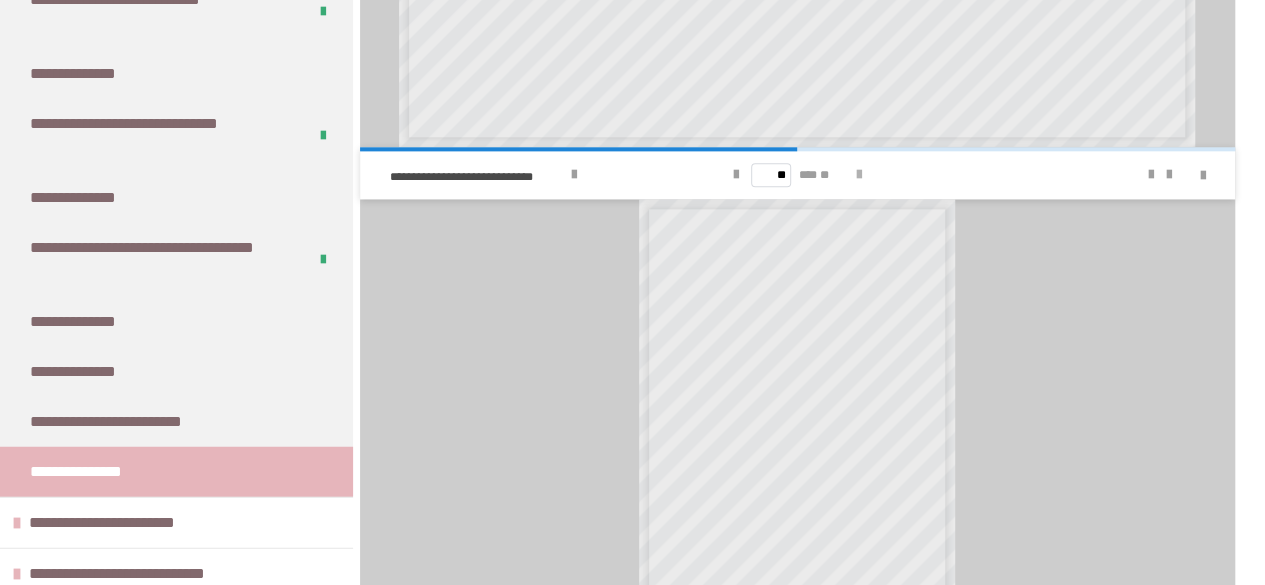 click at bounding box center (859, 175) 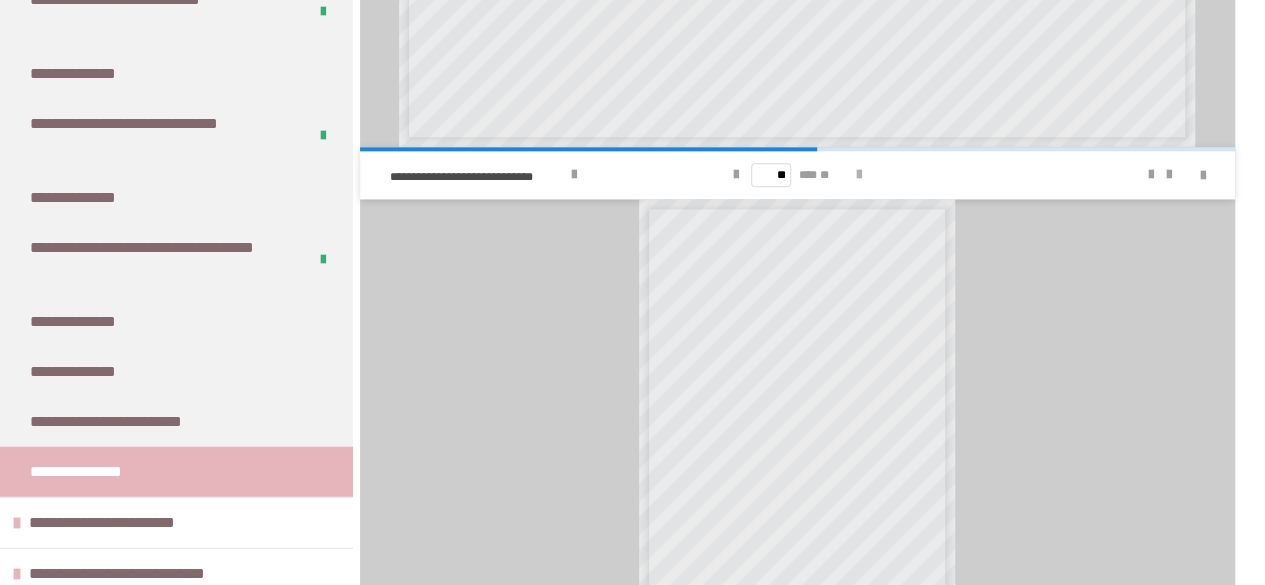 click at bounding box center (859, 175) 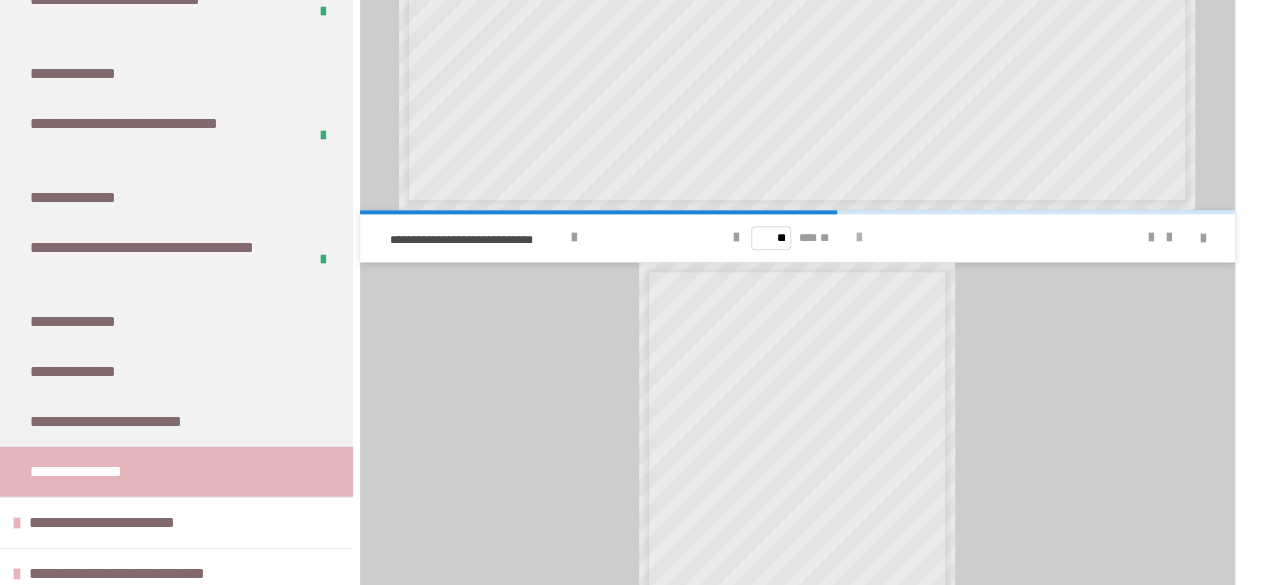 scroll, scrollTop: 1094, scrollLeft: 0, axis: vertical 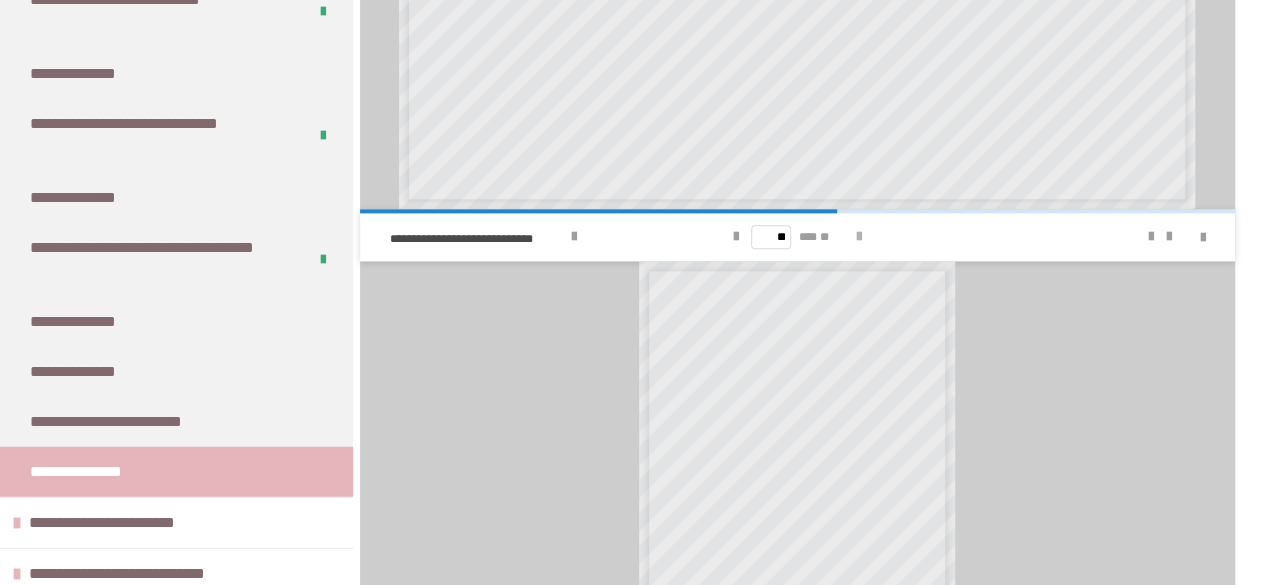 click at bounding box center (859, 237) 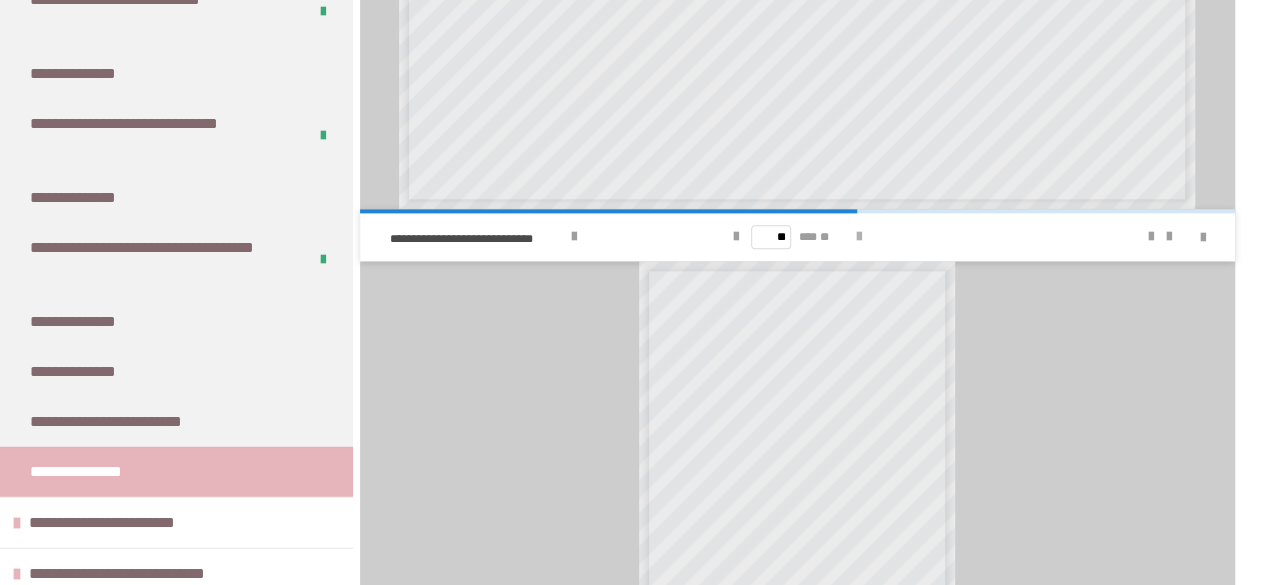 click at bounding box center (859, 237) 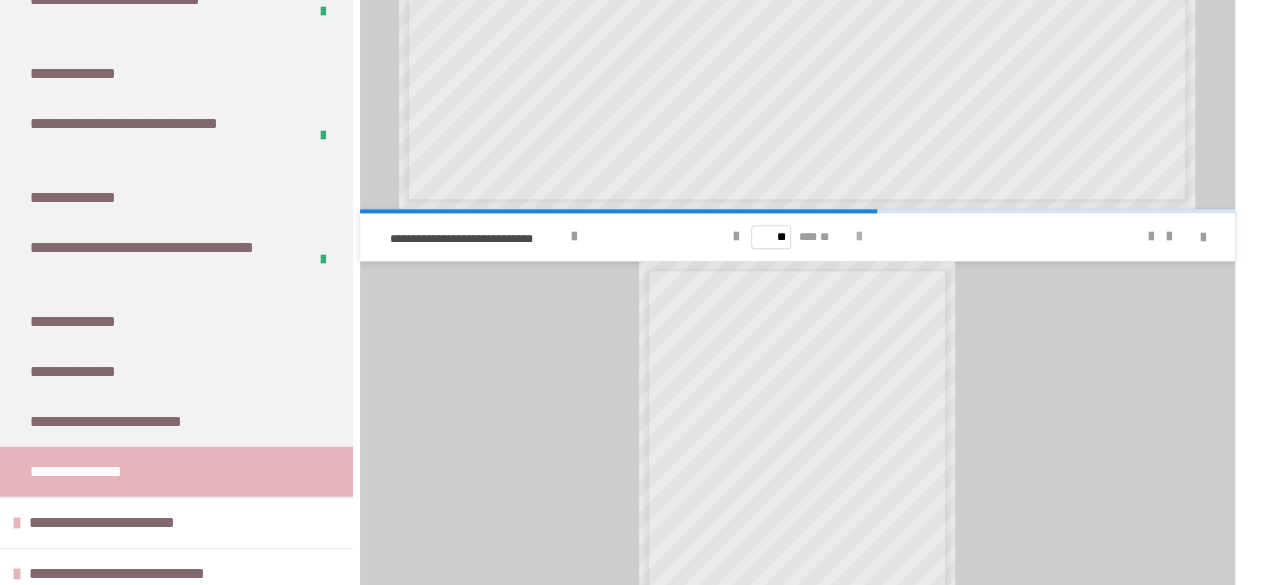 click at bounding box center [859, 237] 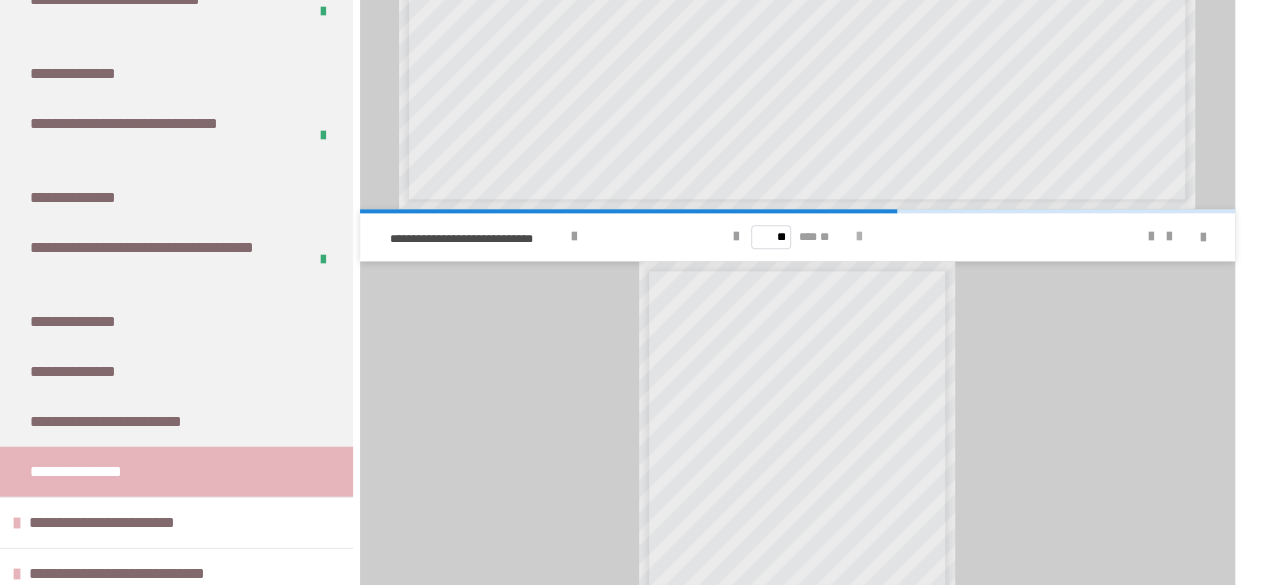 click at bounding box center [859, 237] 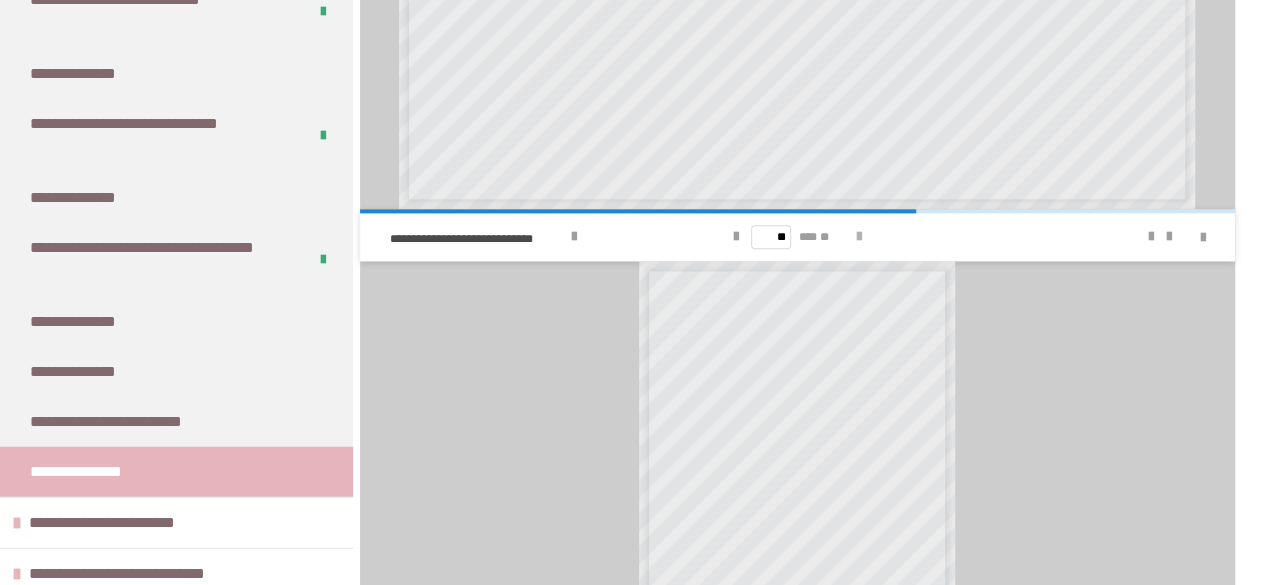 click at bounding box center (859, 237) 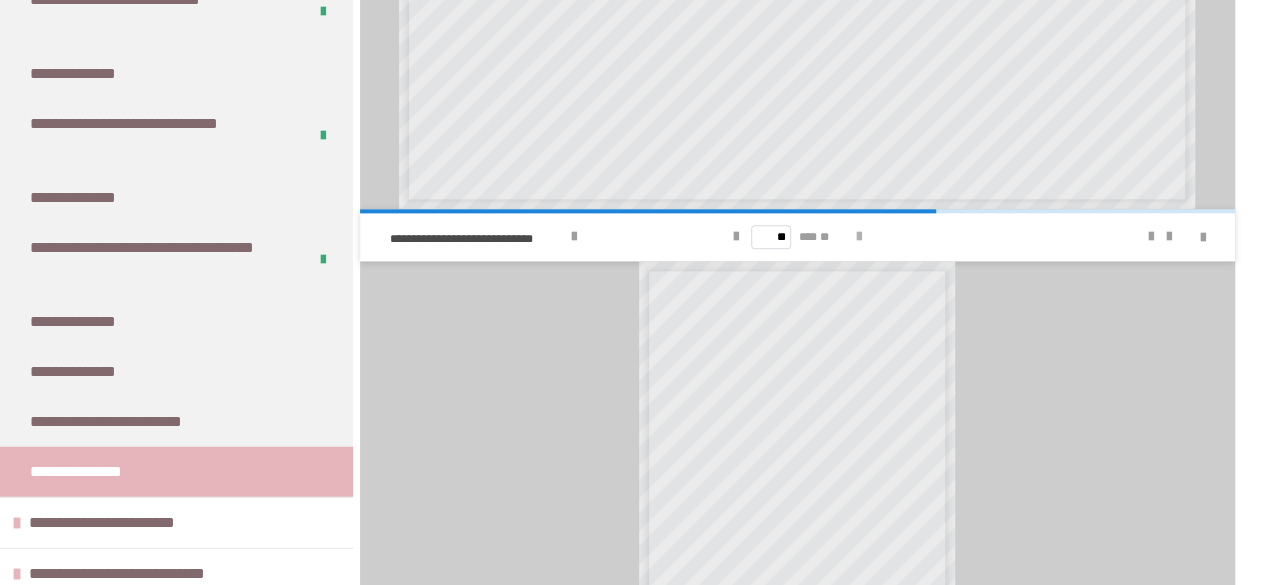 click at bounding box center (859, 237) 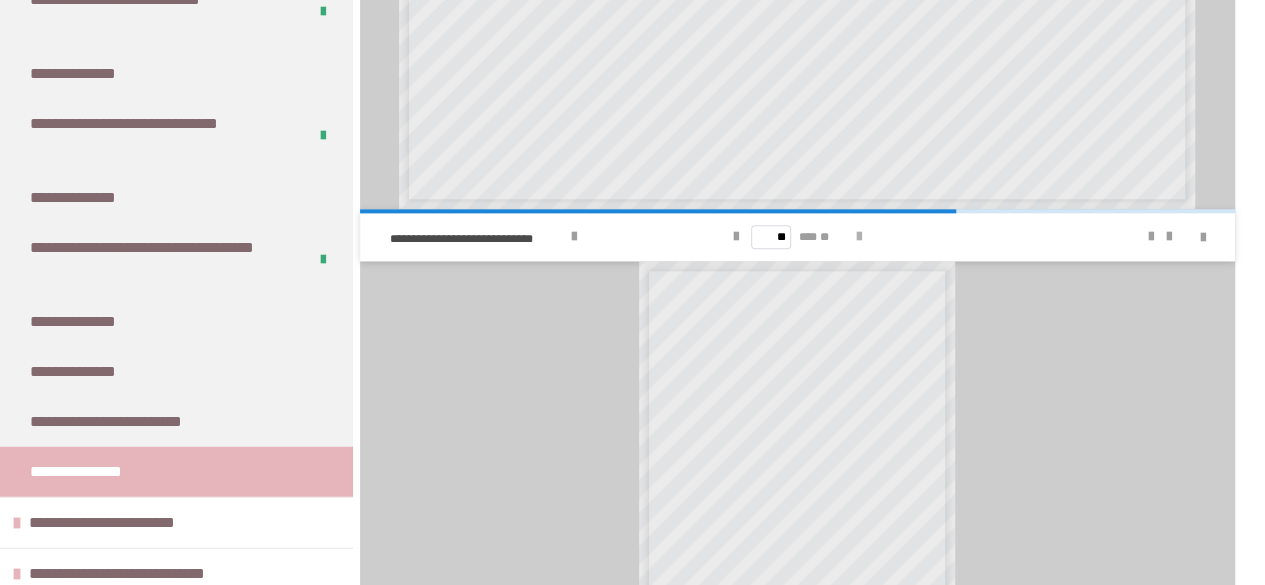 click at bounding box center (859, 237) 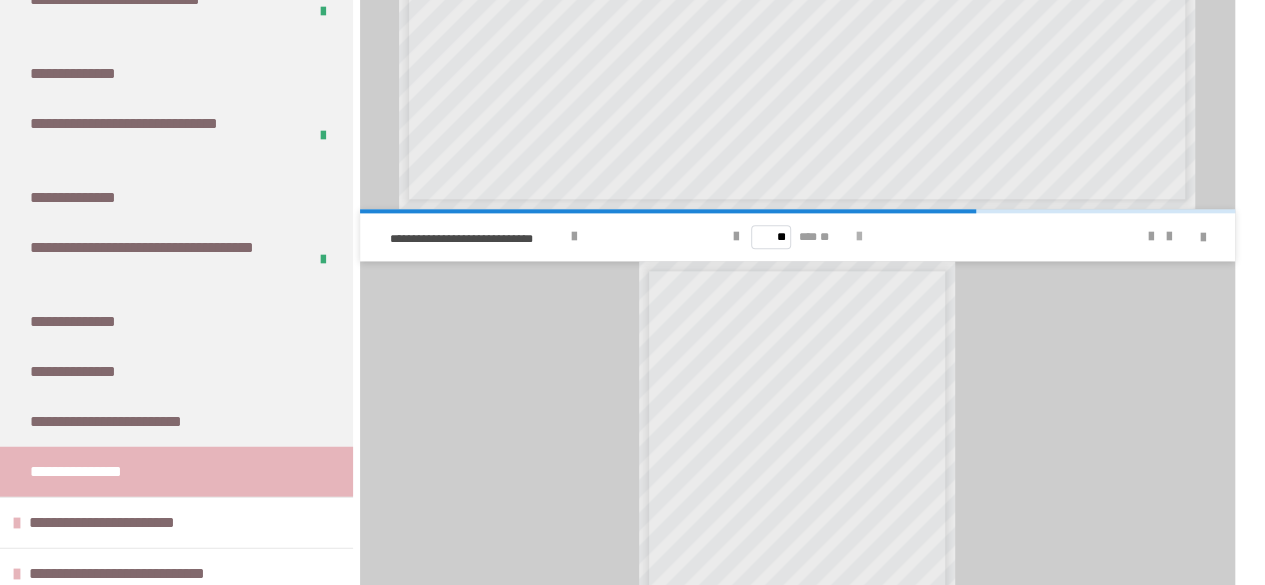 click at bounding box center (859, 237) 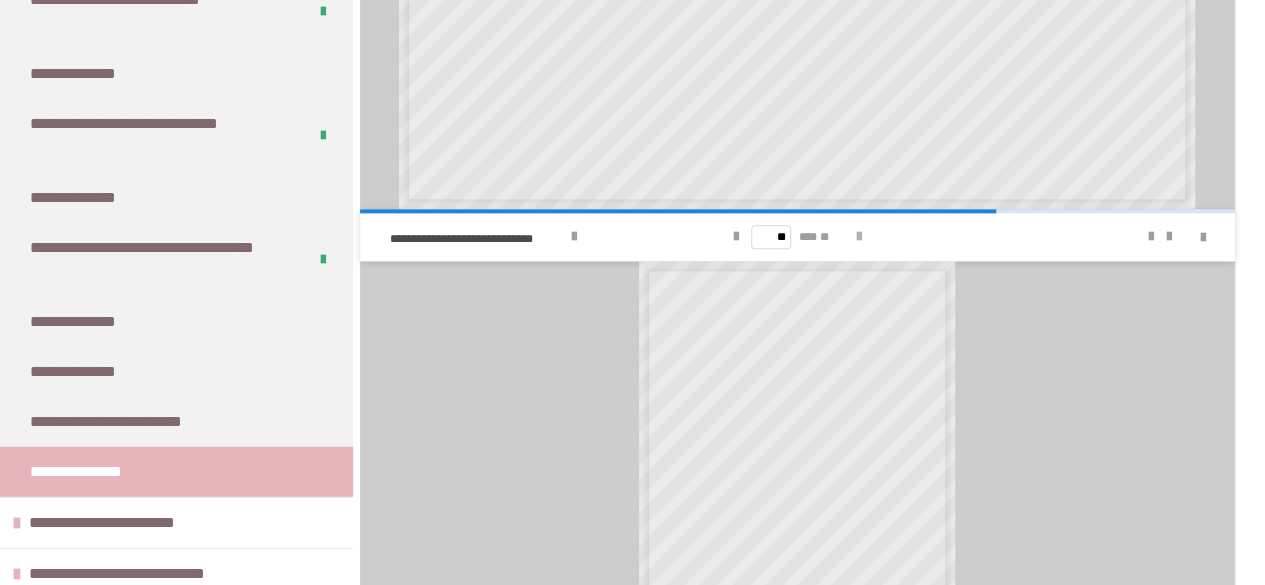 click at bounding box center (859, 237) 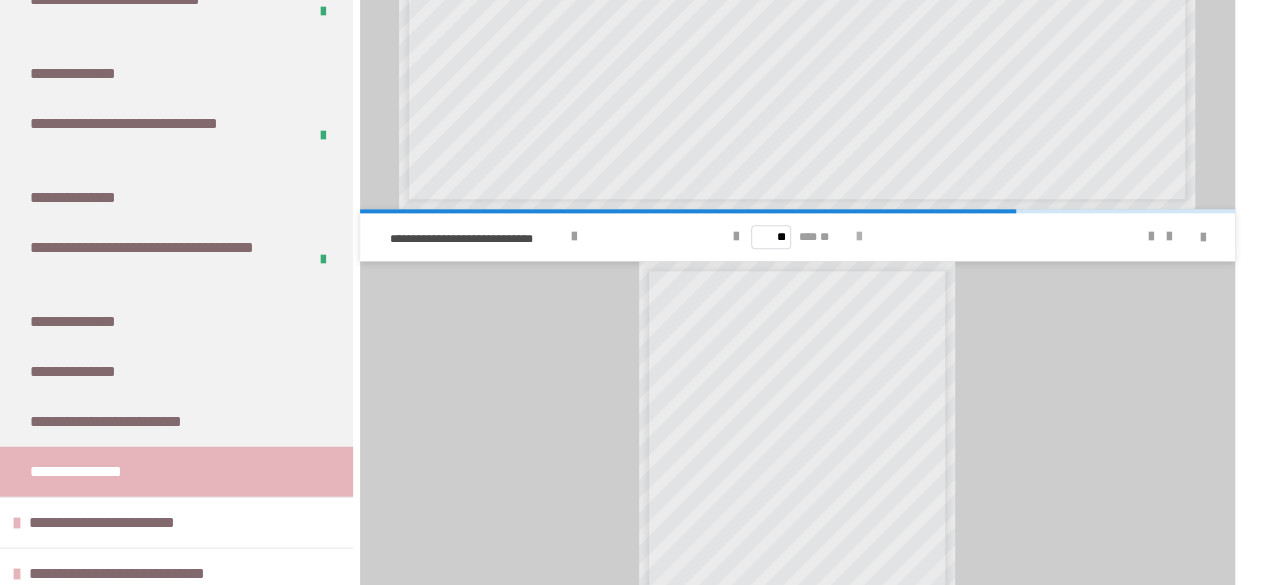 click at bounding box center [859, 237] 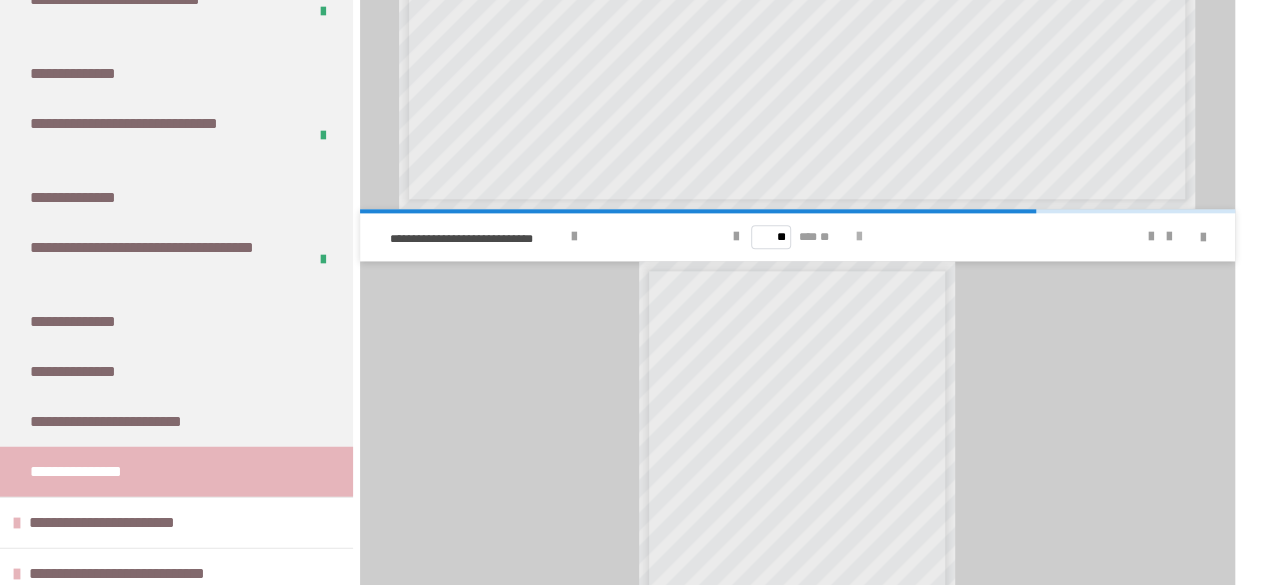 click at bounding box center [859, 237] 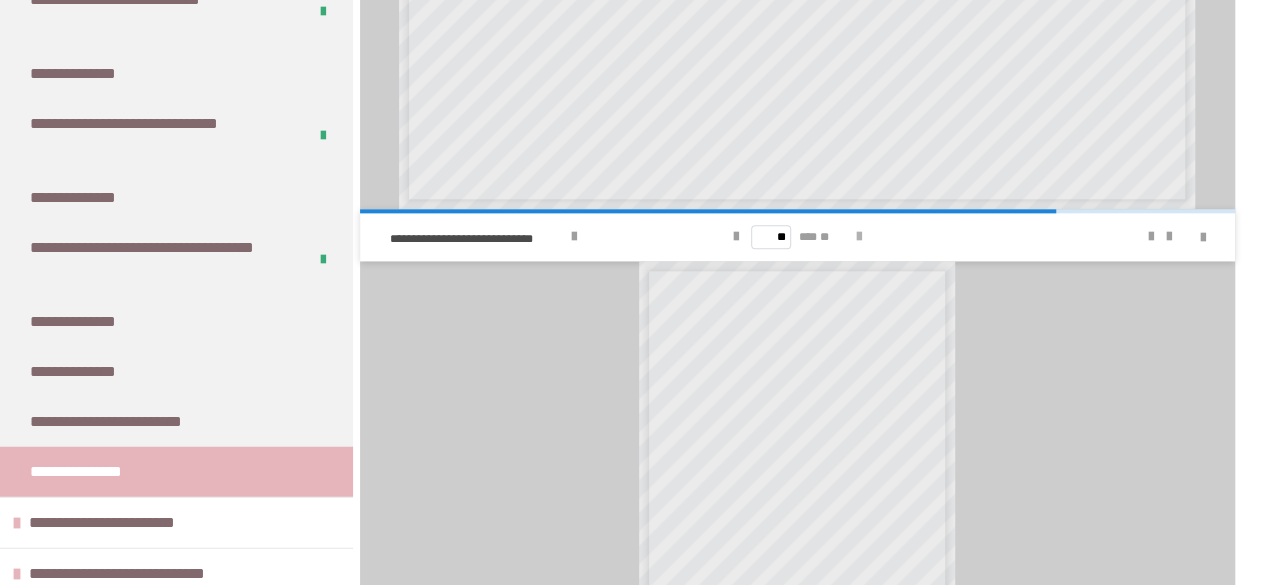 click at bounding box center [859, 237] 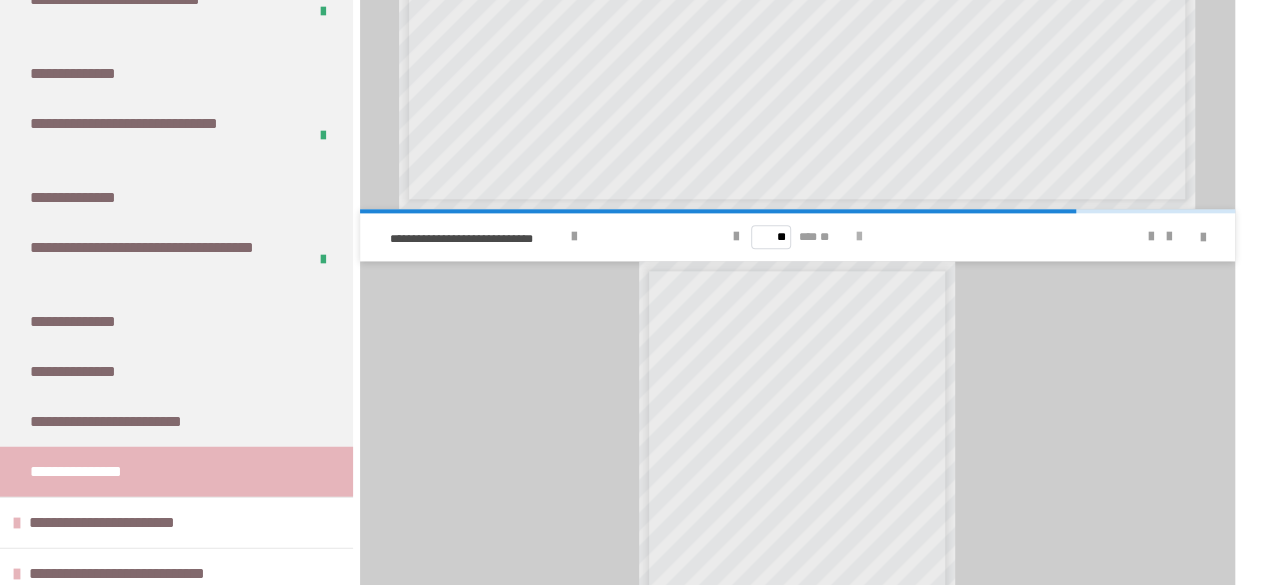 click at bounding box center [859, 237] 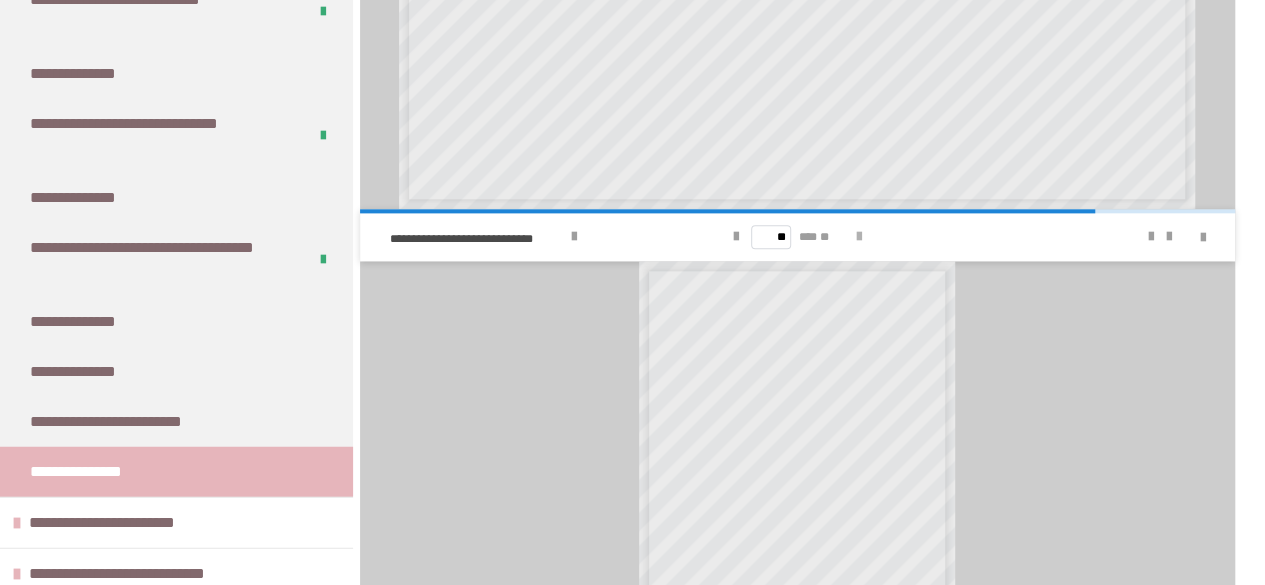 click at bounding box center (859, 237) 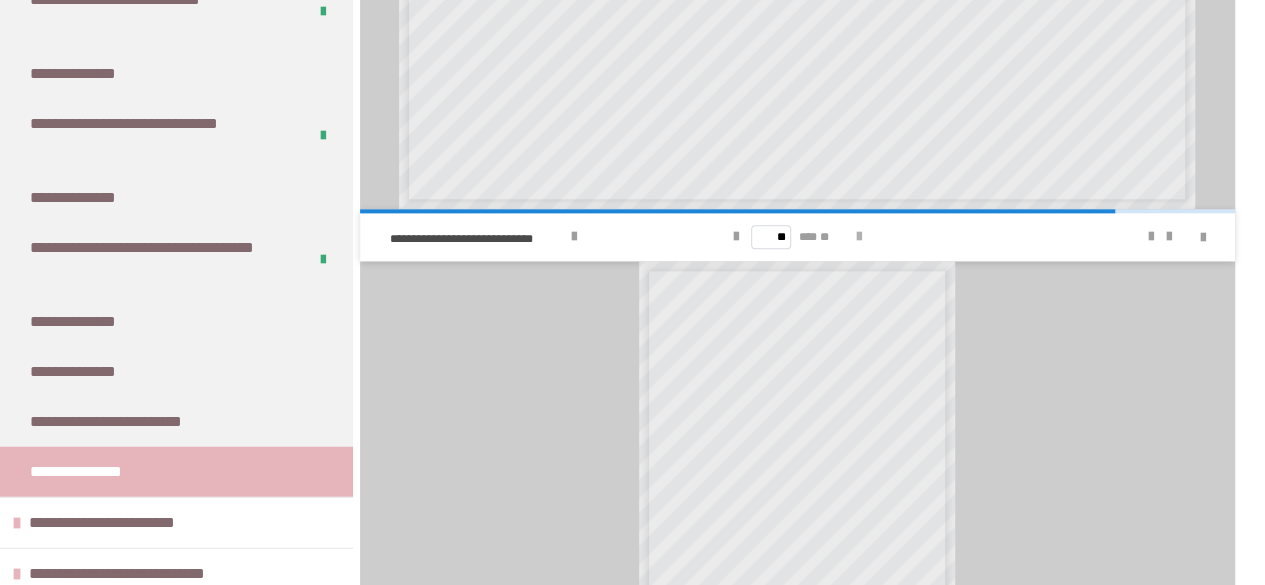 click at bounding box center [859, 237] 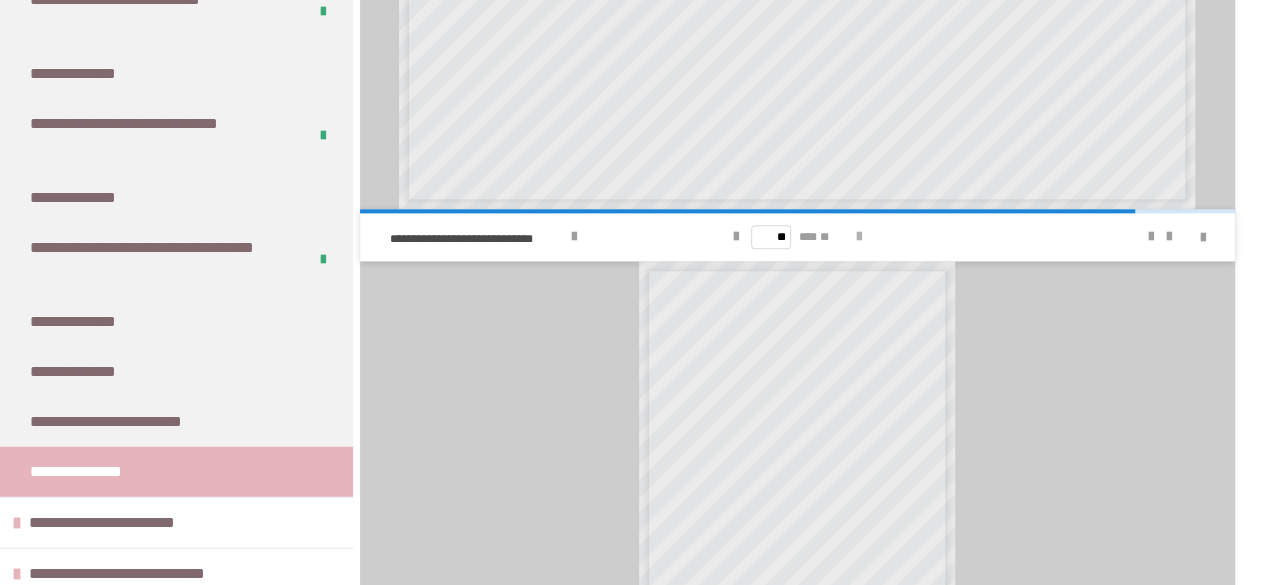 click at bounding box center [859, 237] 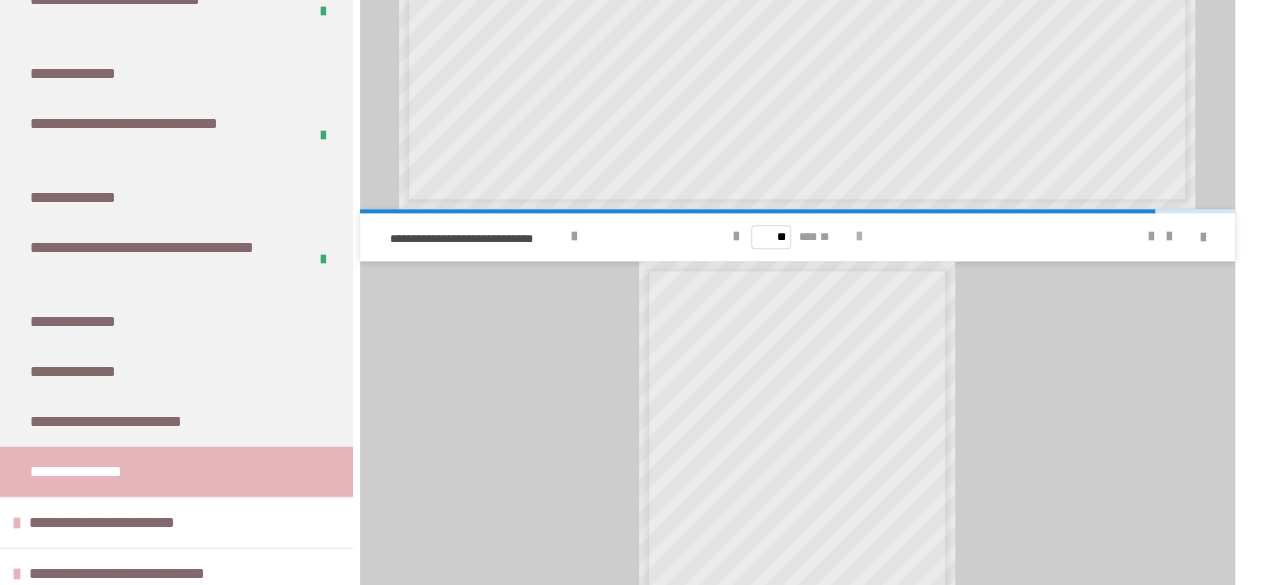 click at bounding box center [859, 237] 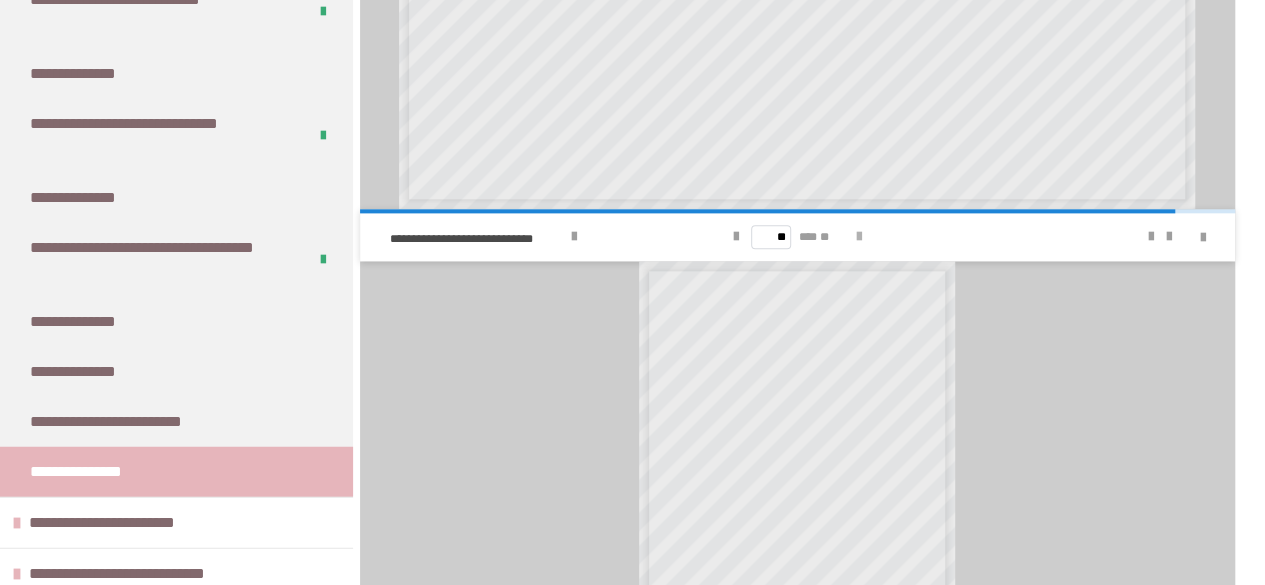 click at bounding box center (859, 237) 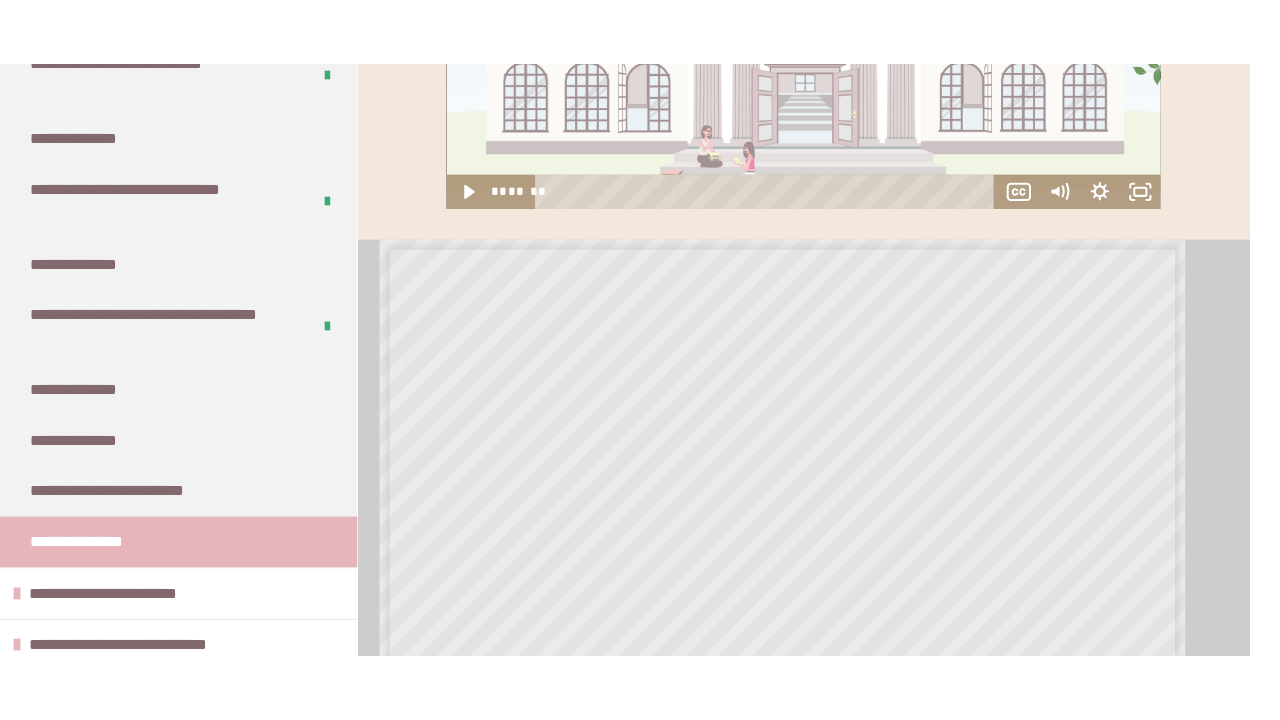 scroll, scrollTop: 686, scrollLeft: 0, axis: vertical 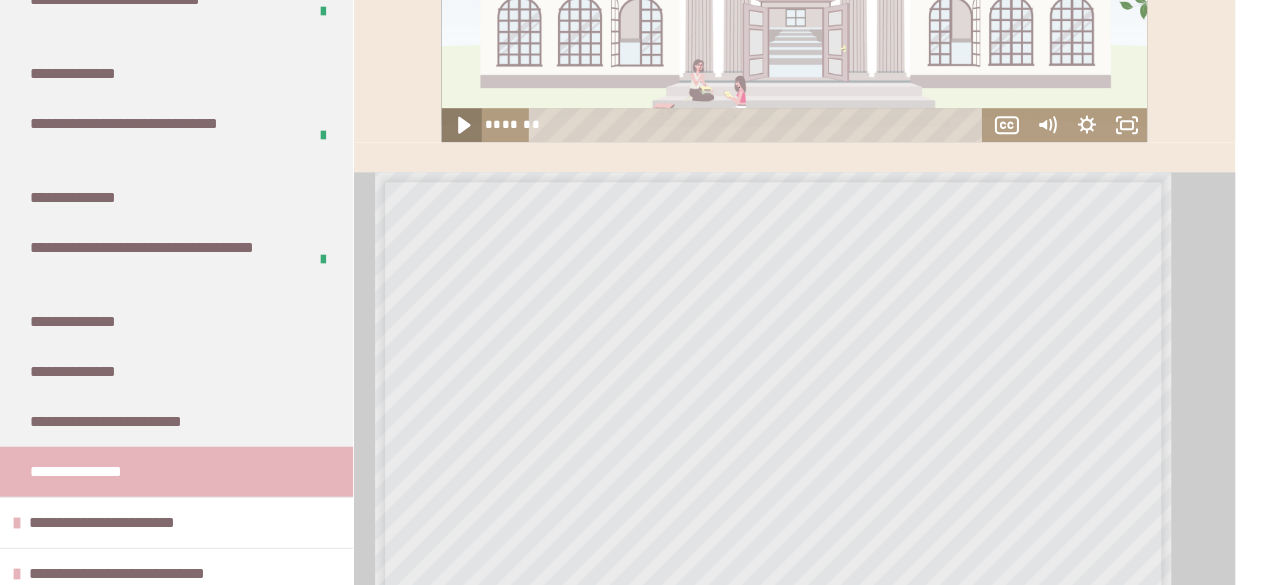 click 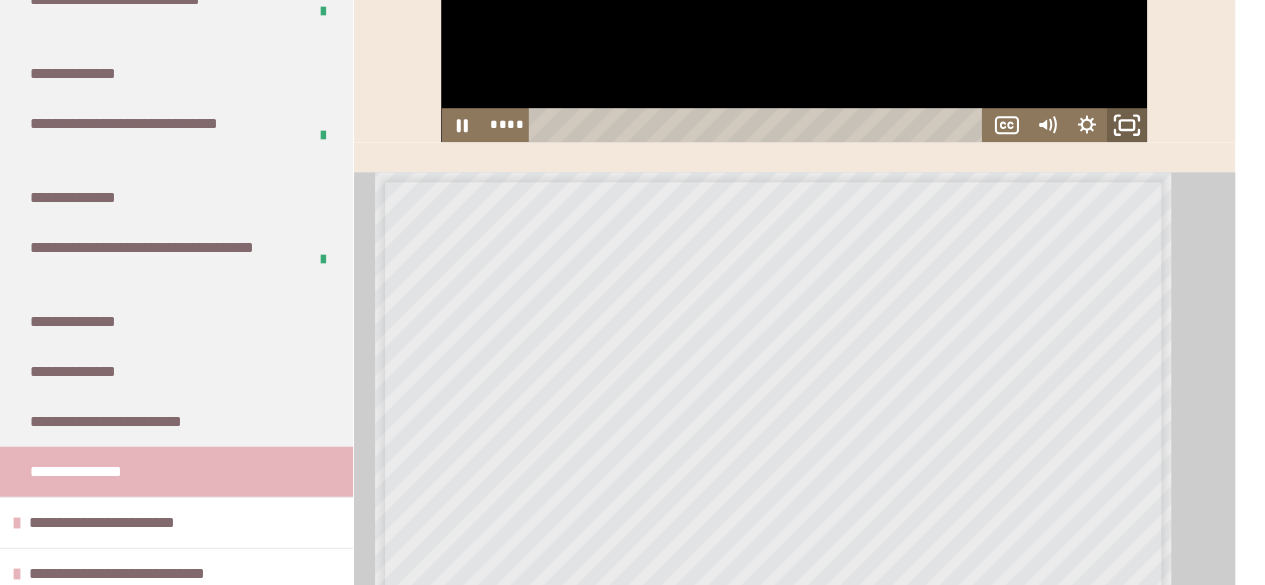 click 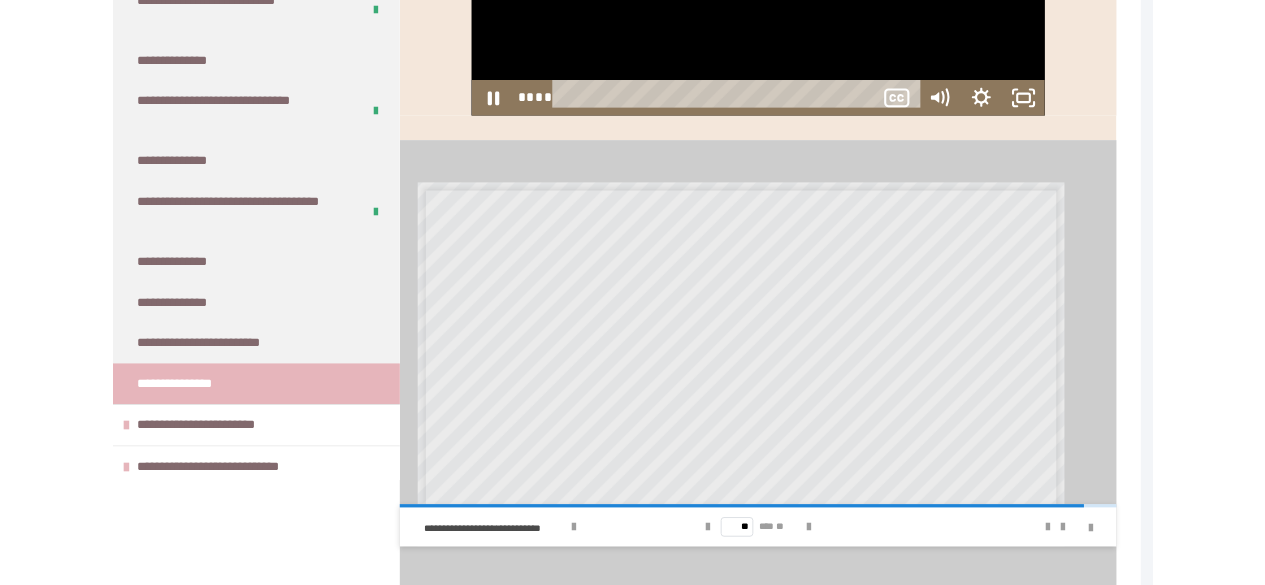scroll, scrollTop: 2189, scrollLeft: 0, axis: vertical 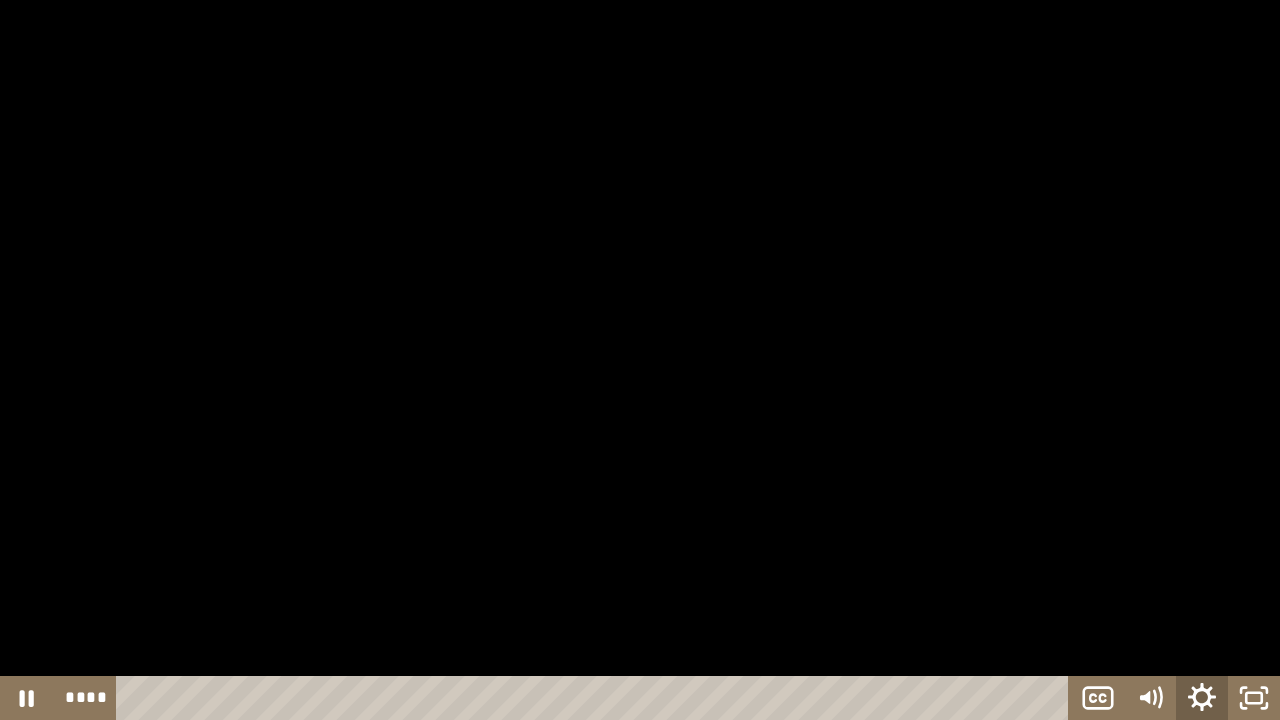click 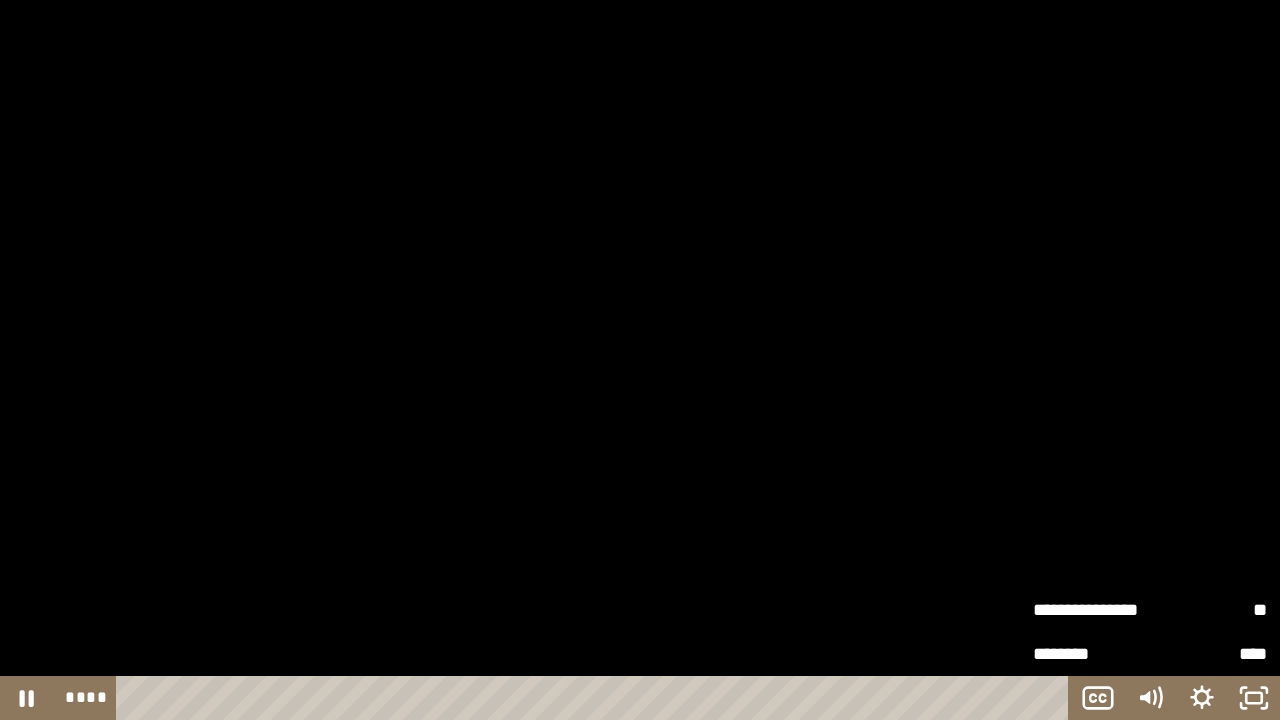 click on "**" at bounding box center (1208, 610) 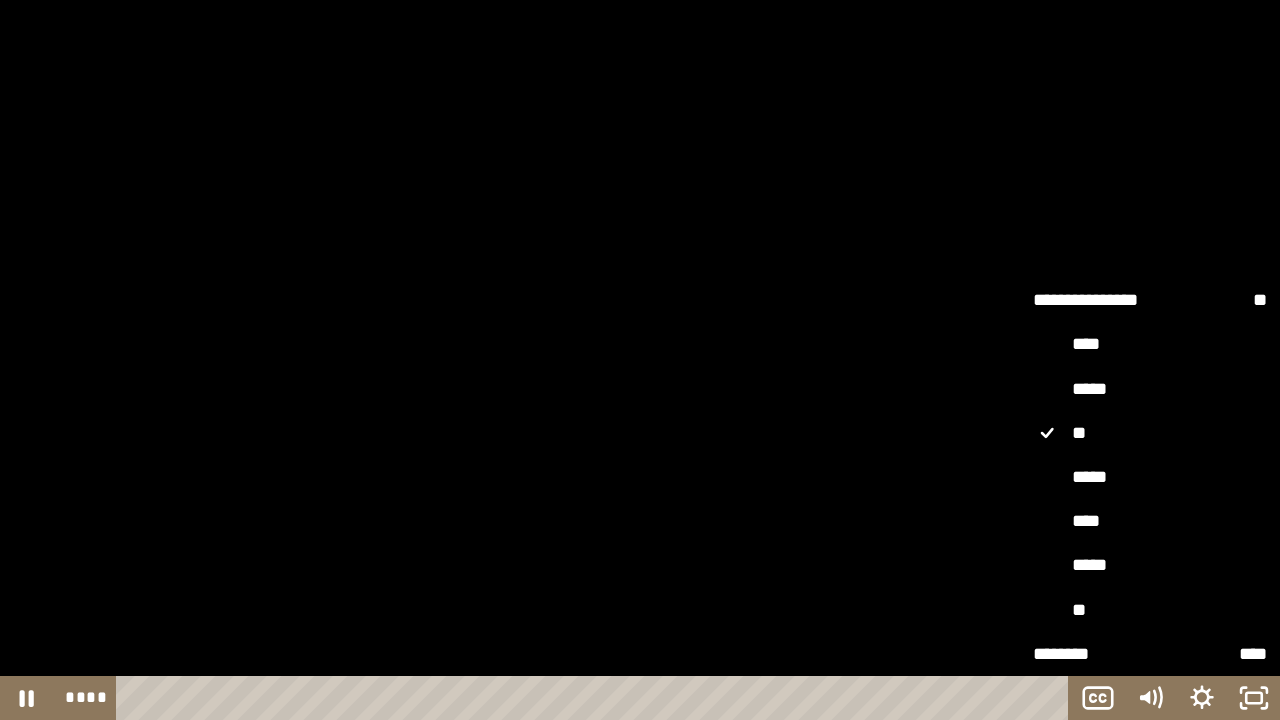 click on "*****" at bounding box center [1150, 477] 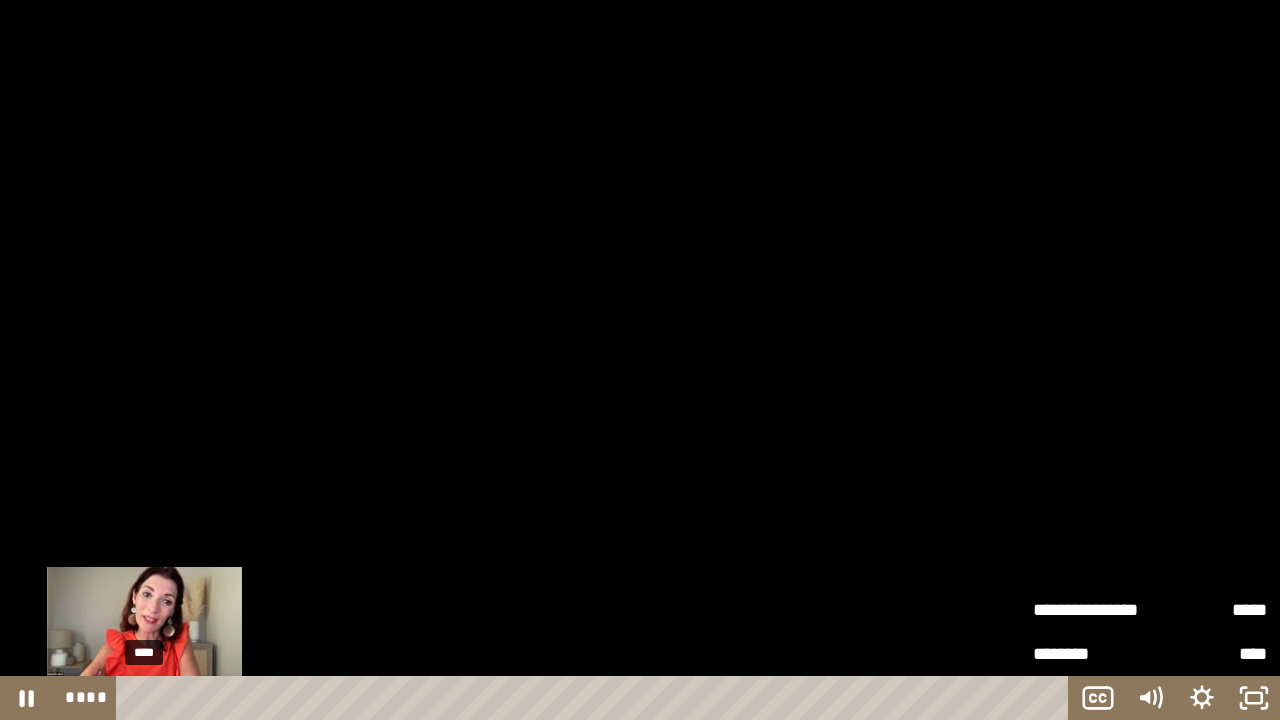 click on "****" at bounding box center [596, 698] 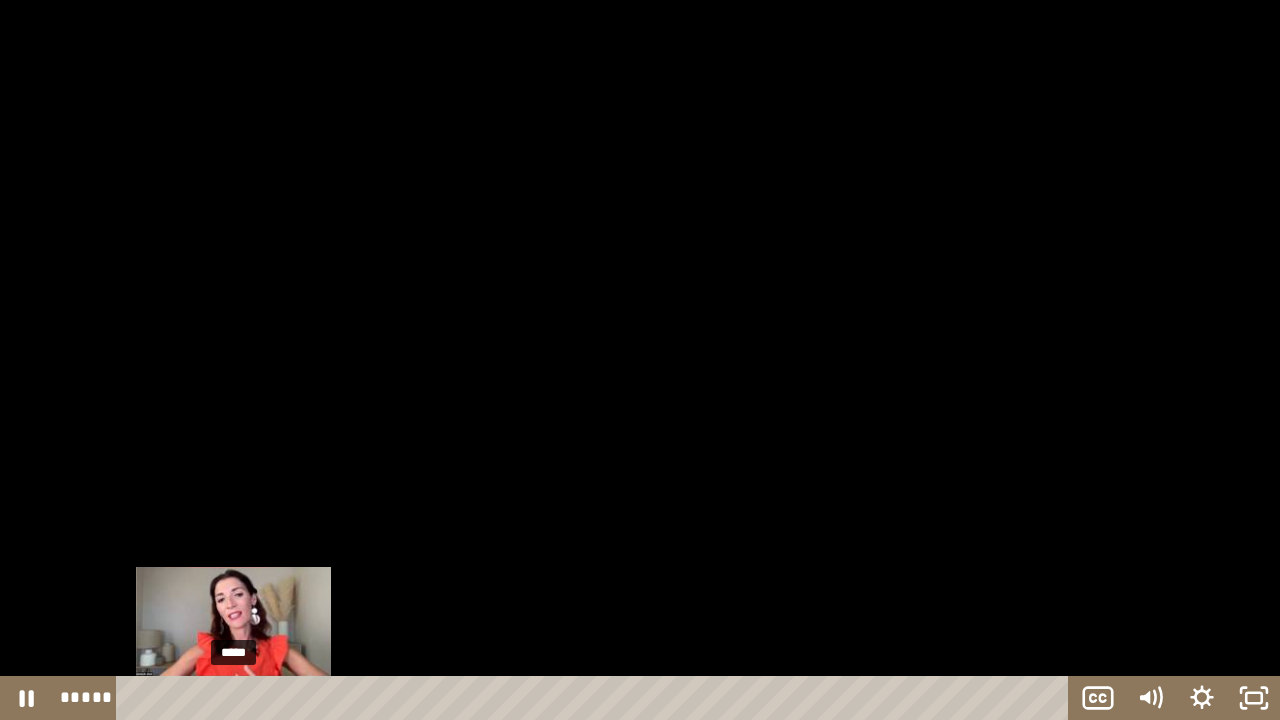 click on "*****" at bounding box center (596, 698) 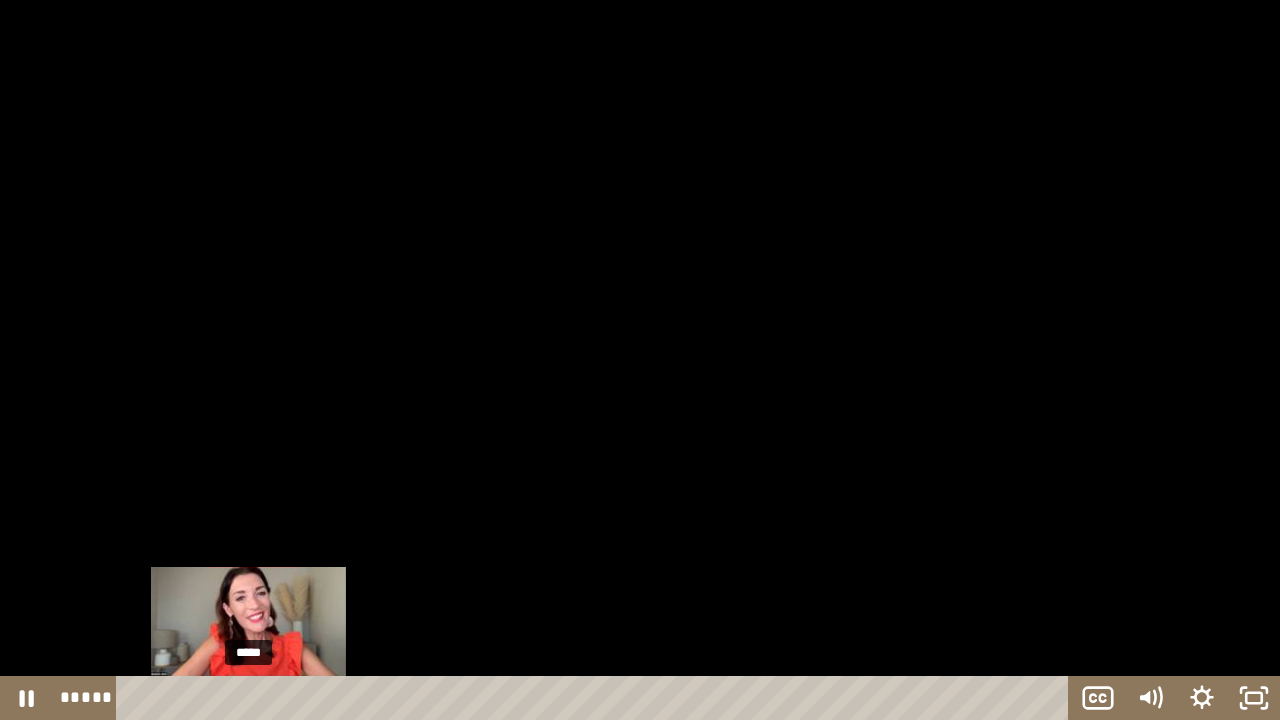 click on "*****" at bounding box center (596, 698) 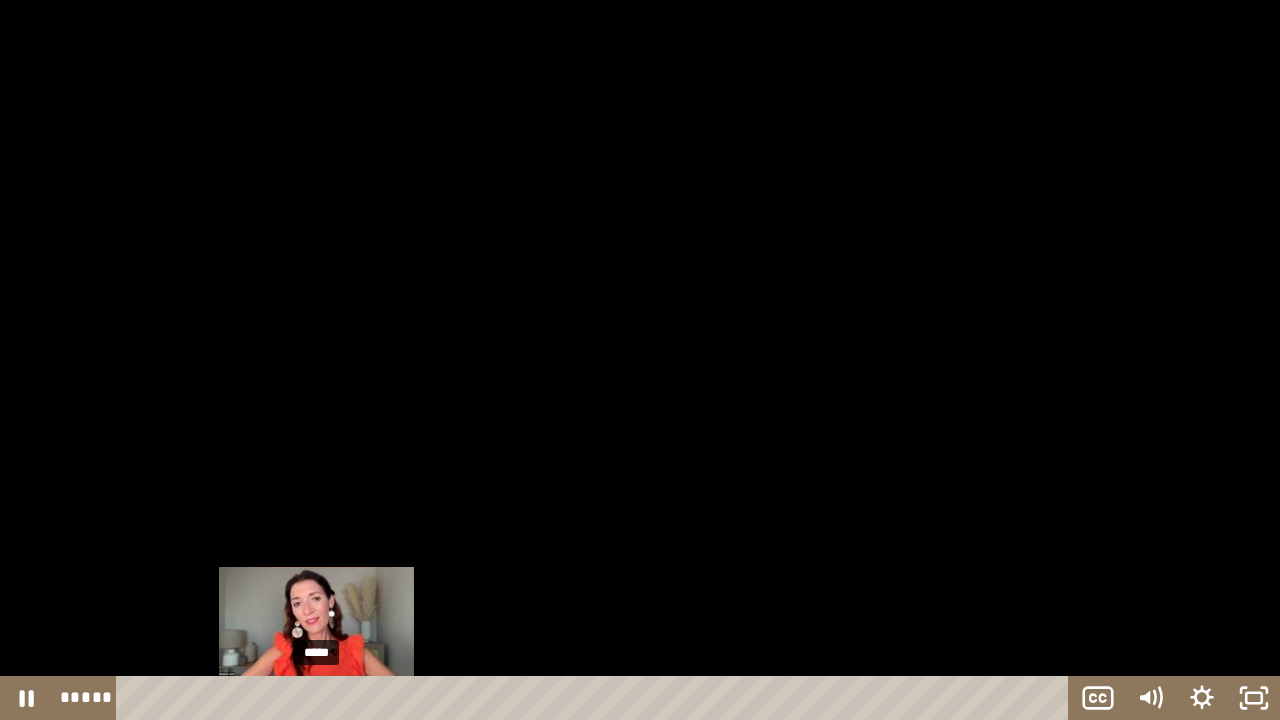 click on "*****" at bounding box center [596, 698] 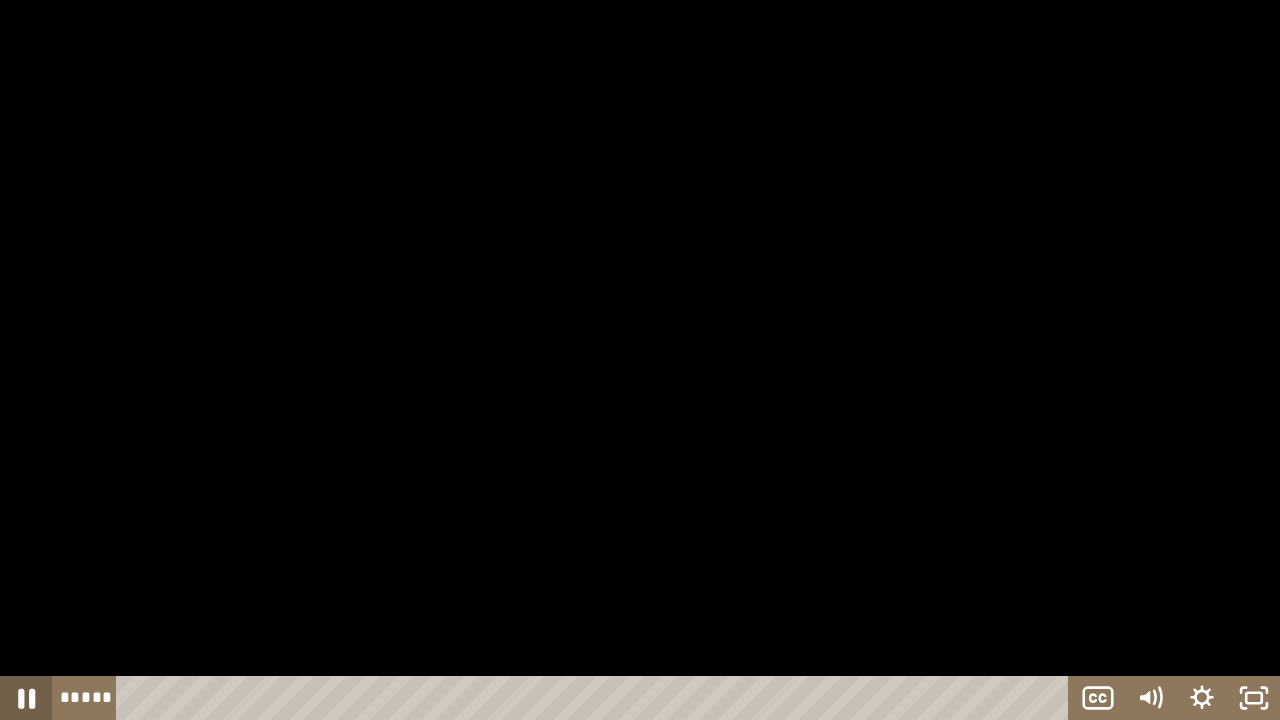 click 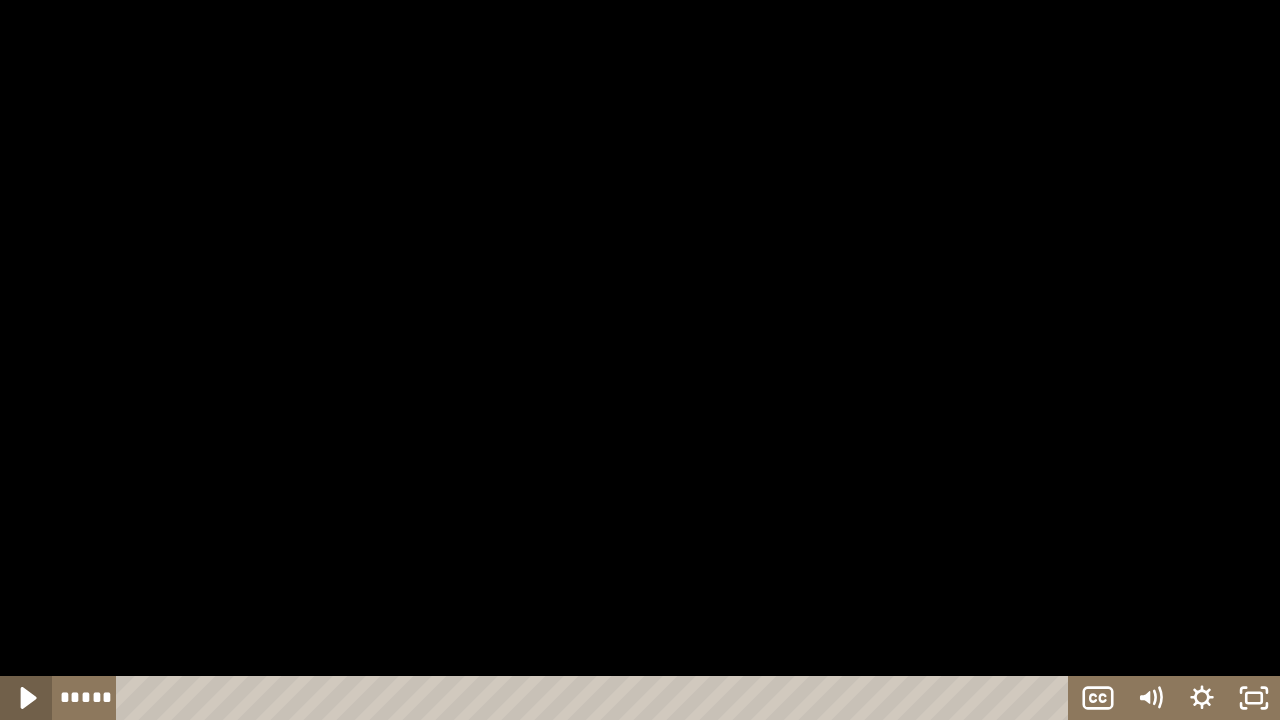 click 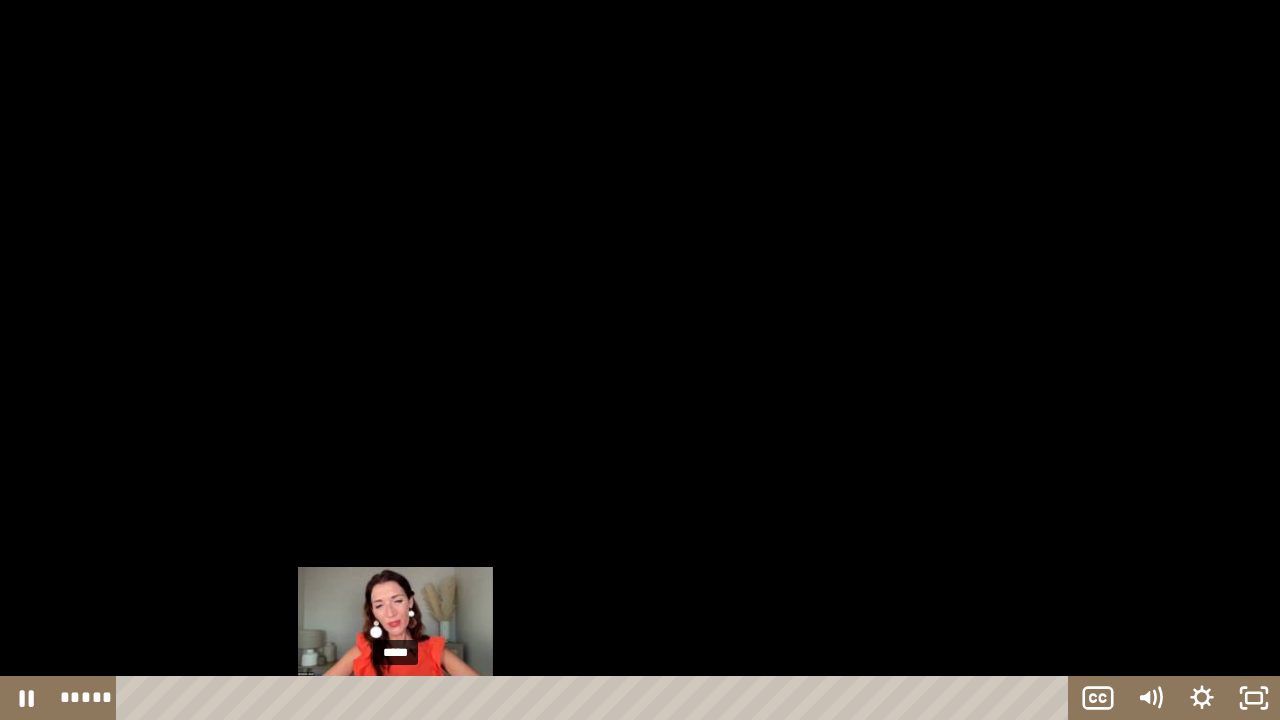 click on "*****" at bounding box center (596, 698) 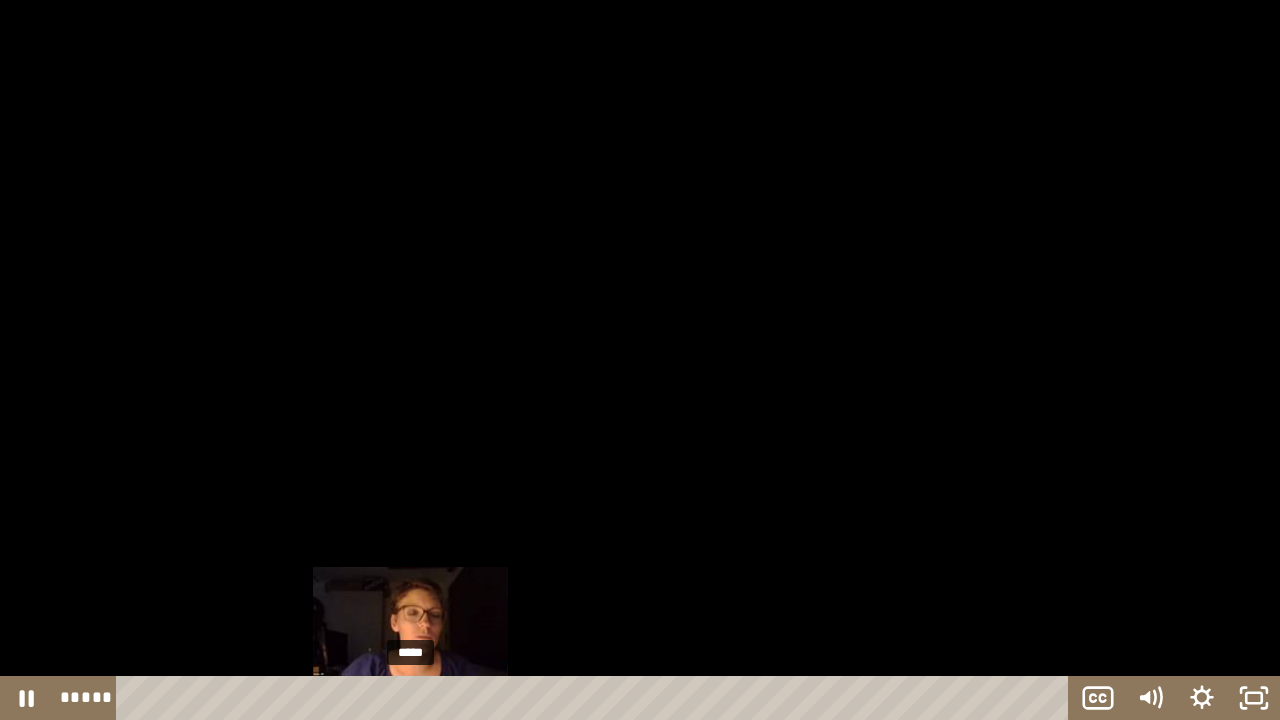 click on "*****" at bounding box center (596, 698) 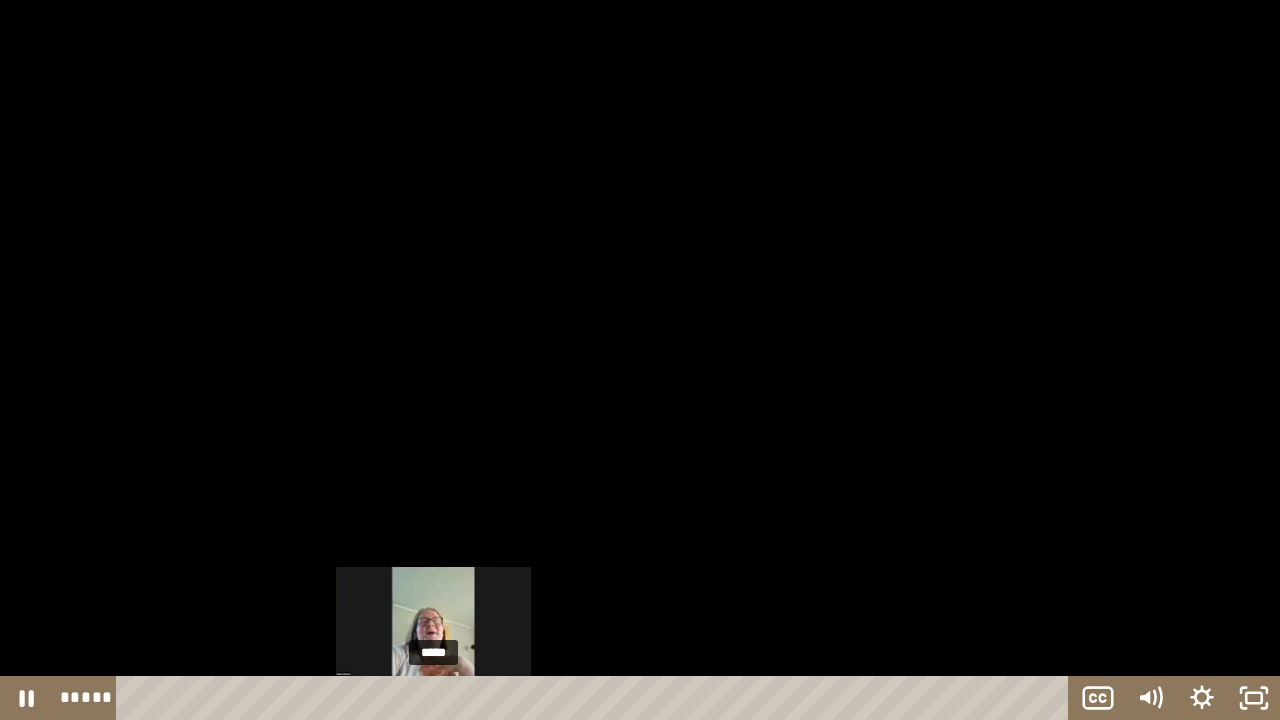 click on "*****" at bounding box center [596, 698] 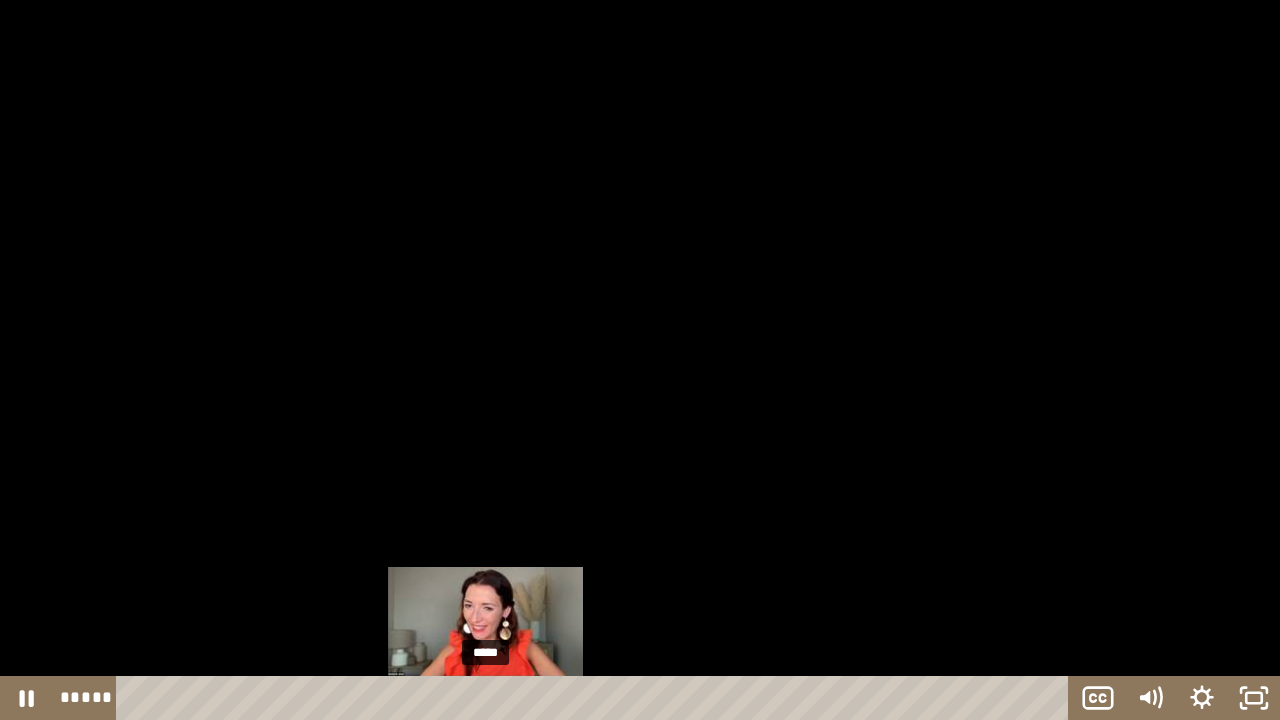 click on "*****" at bounding box center [596, 698] 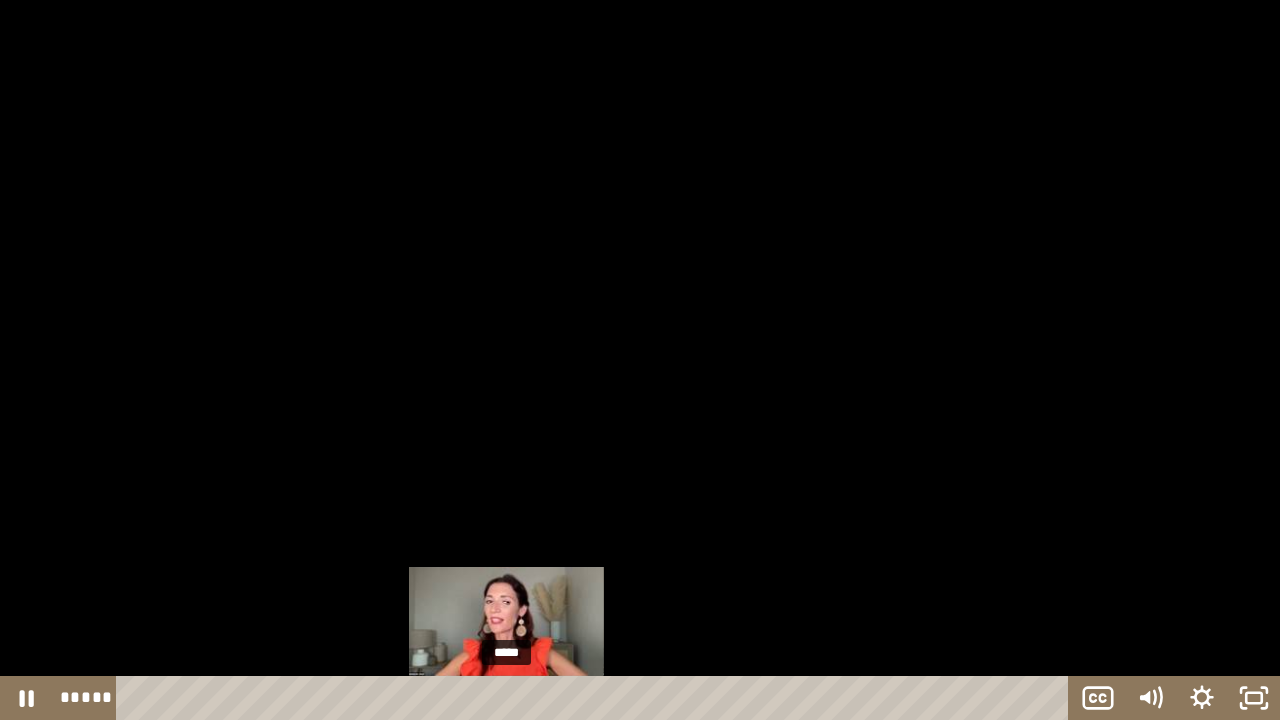click on "*****" at bounding box center [596, 698] 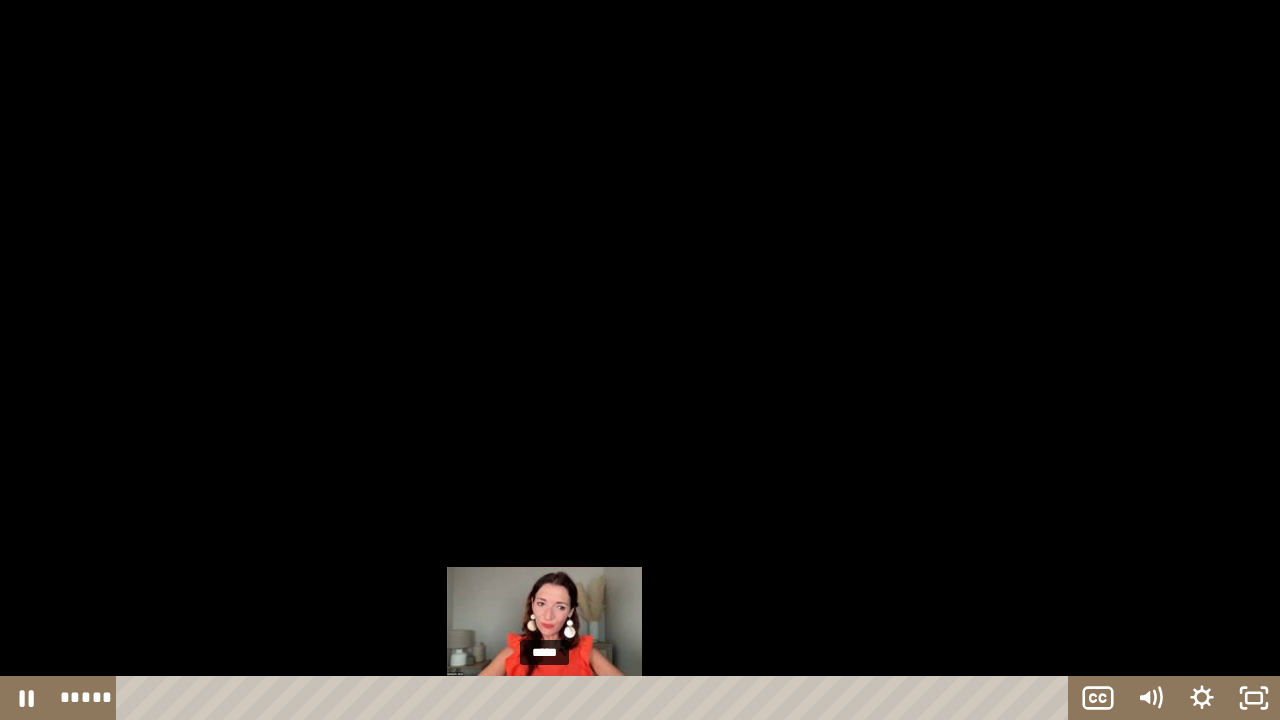 click on "*****" at bounding box center (596, 698) 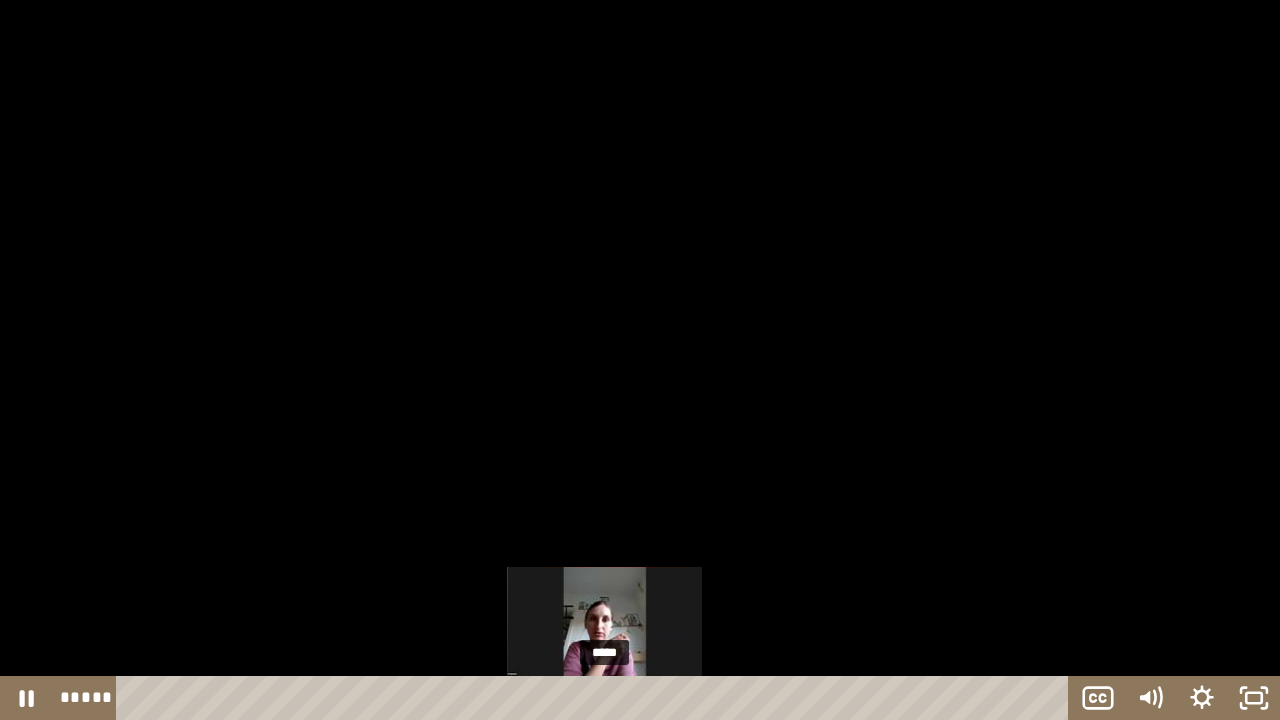 click on "*****" at bounding box center (596, 698) 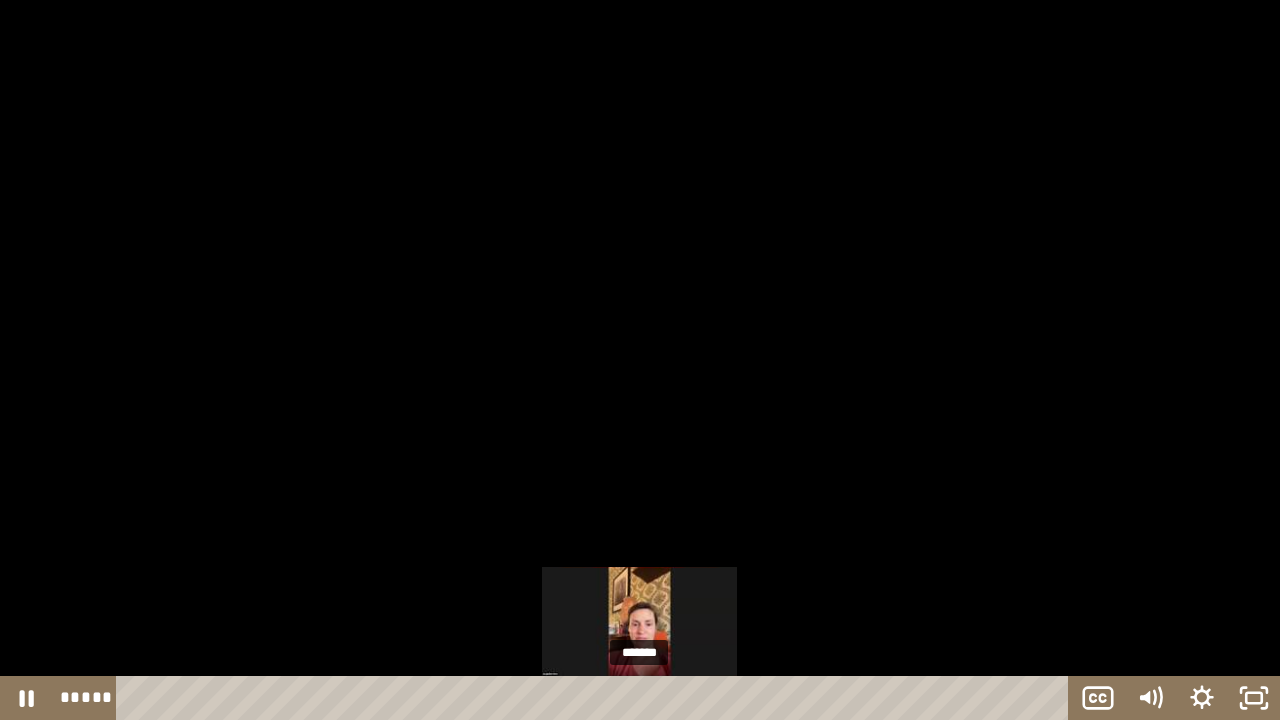 click on "*******" at bounding box center (596, 698) 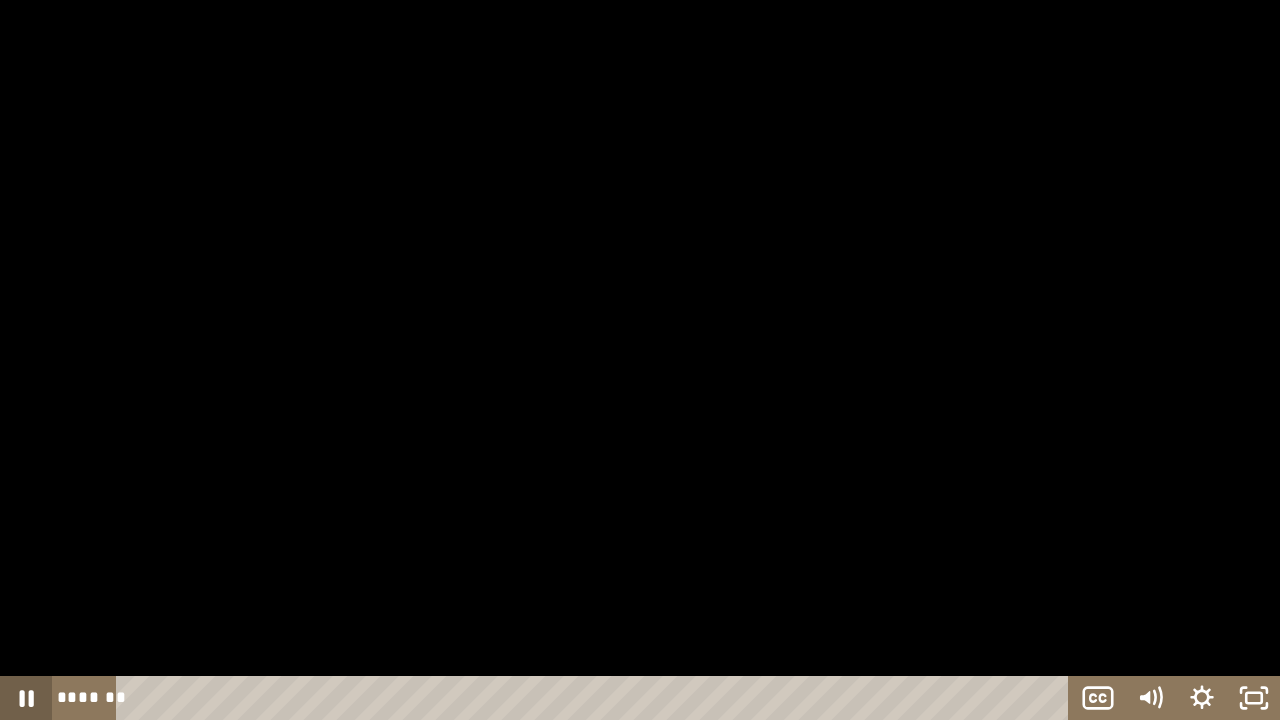 click 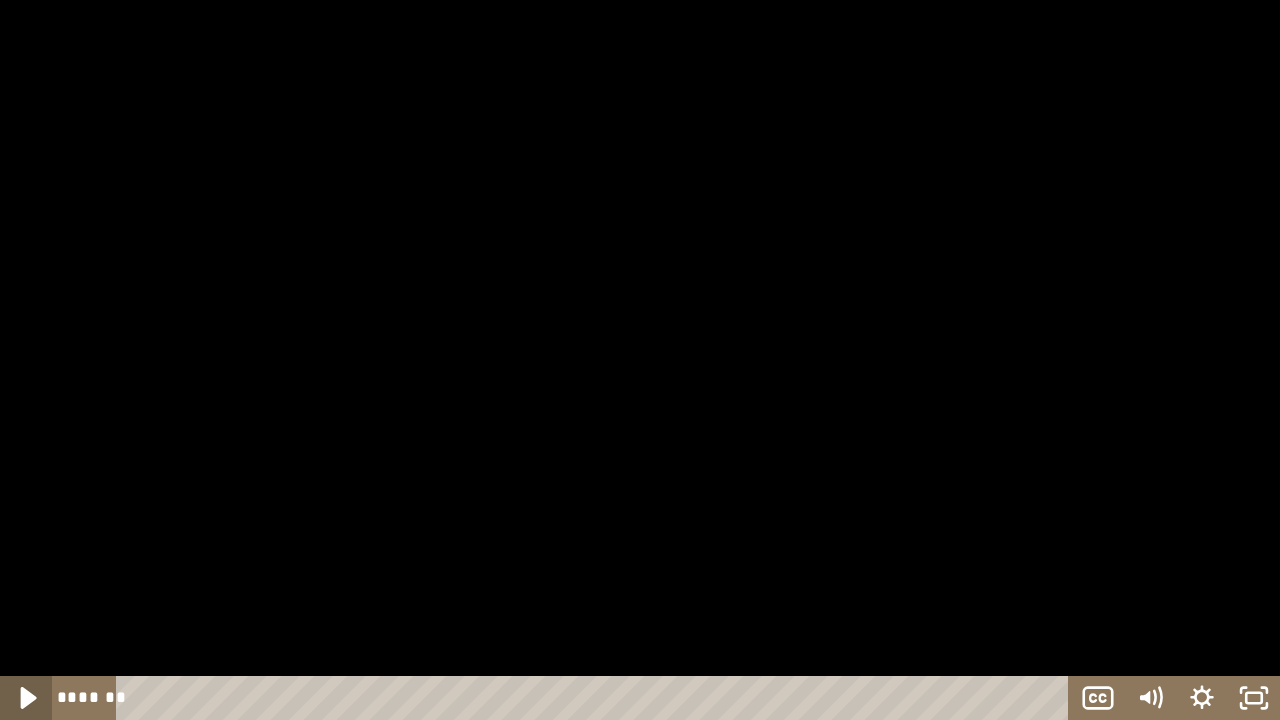 click 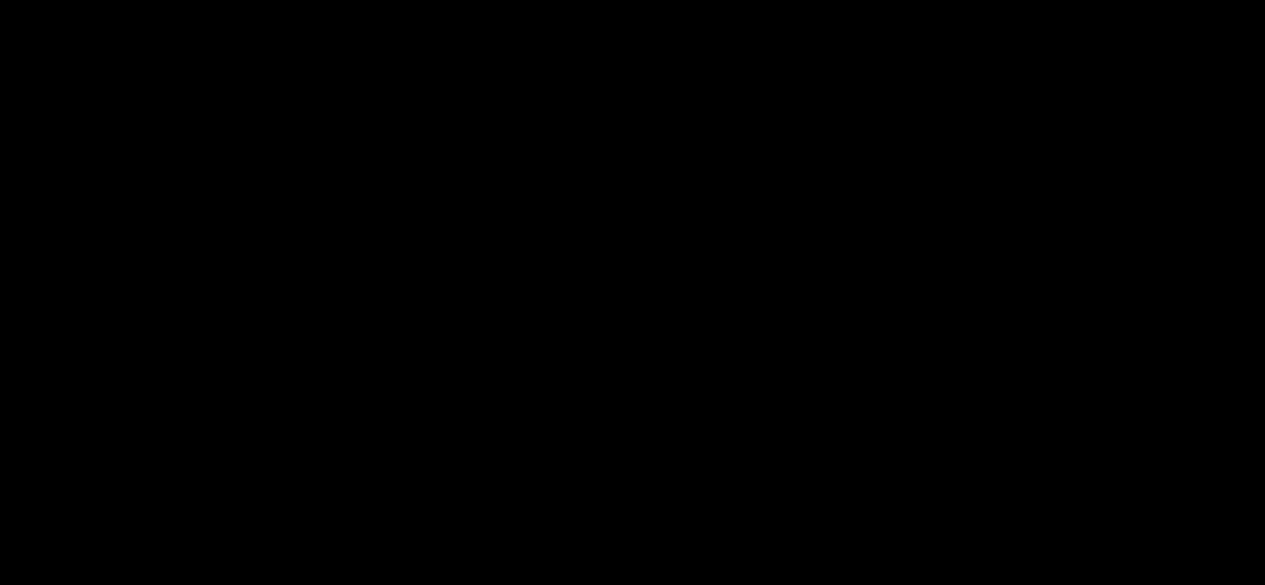 scroll, scrollTop: 2324, scrollLeft: 0, axis: vertical 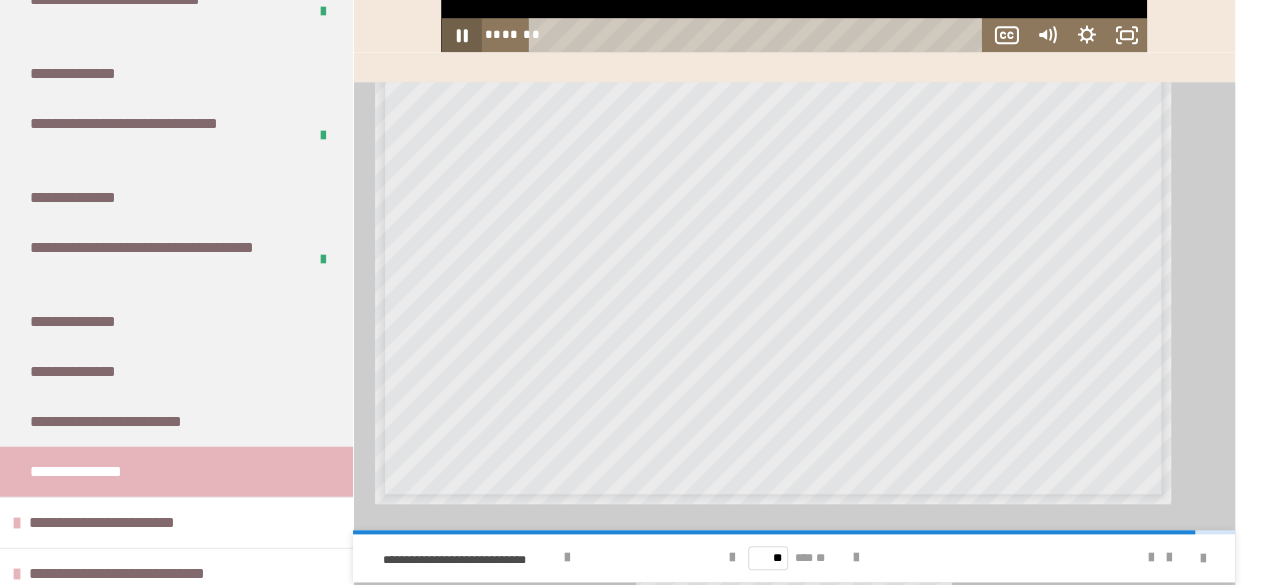 click 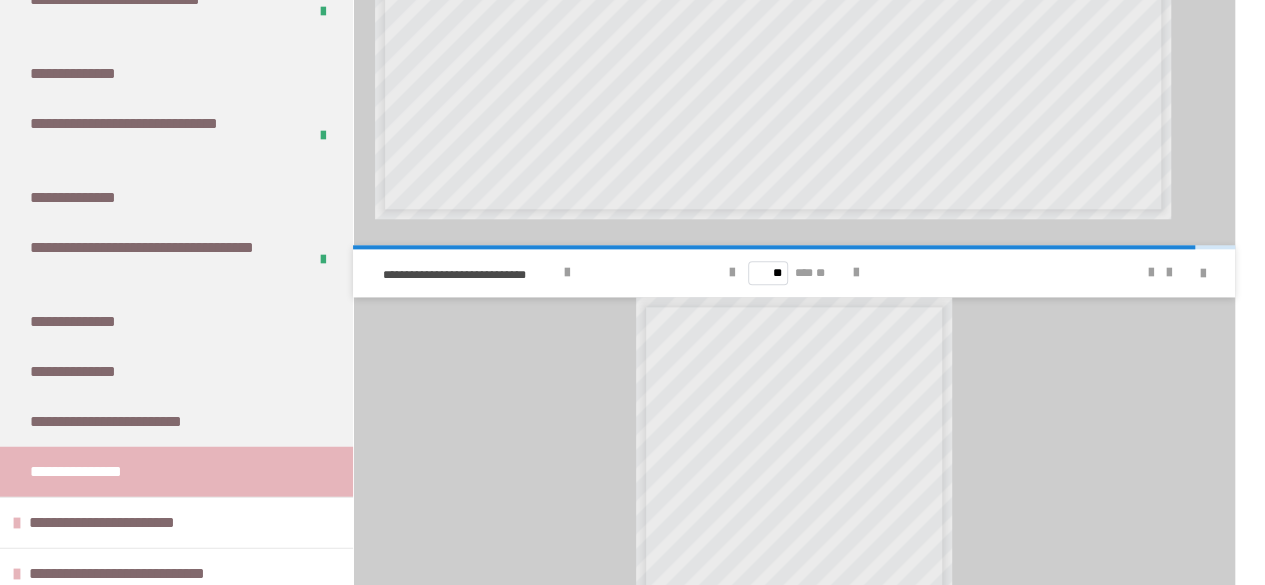 scroll, scrollTop: 1063, scrollLeft: 0, axis: vertical 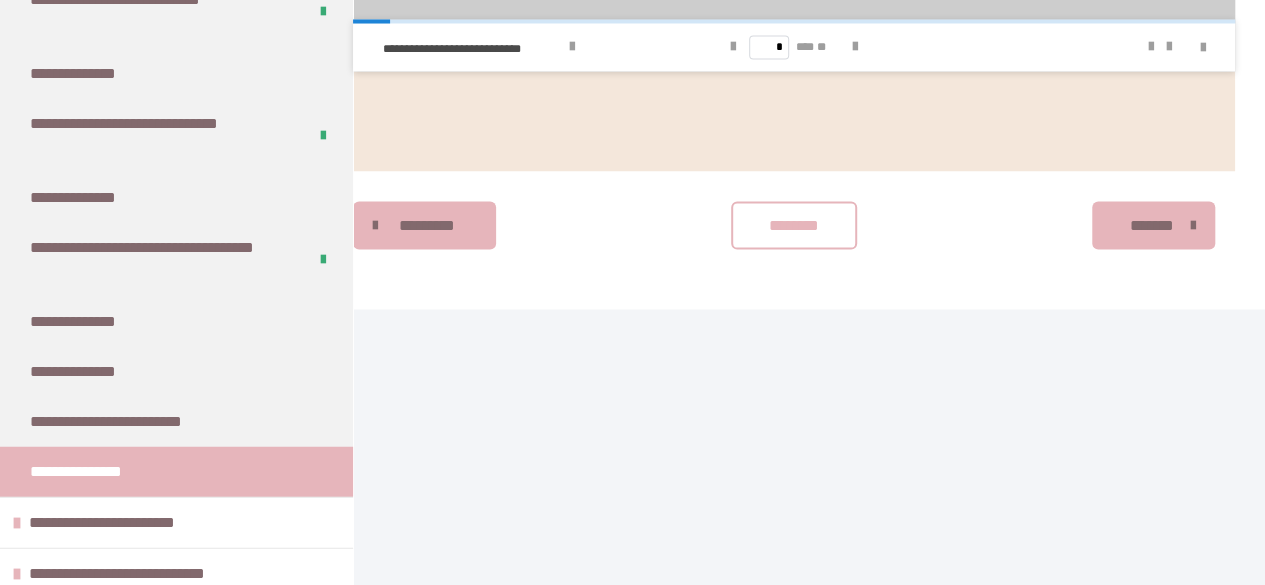click on "********" at bounding box center (794, 225) 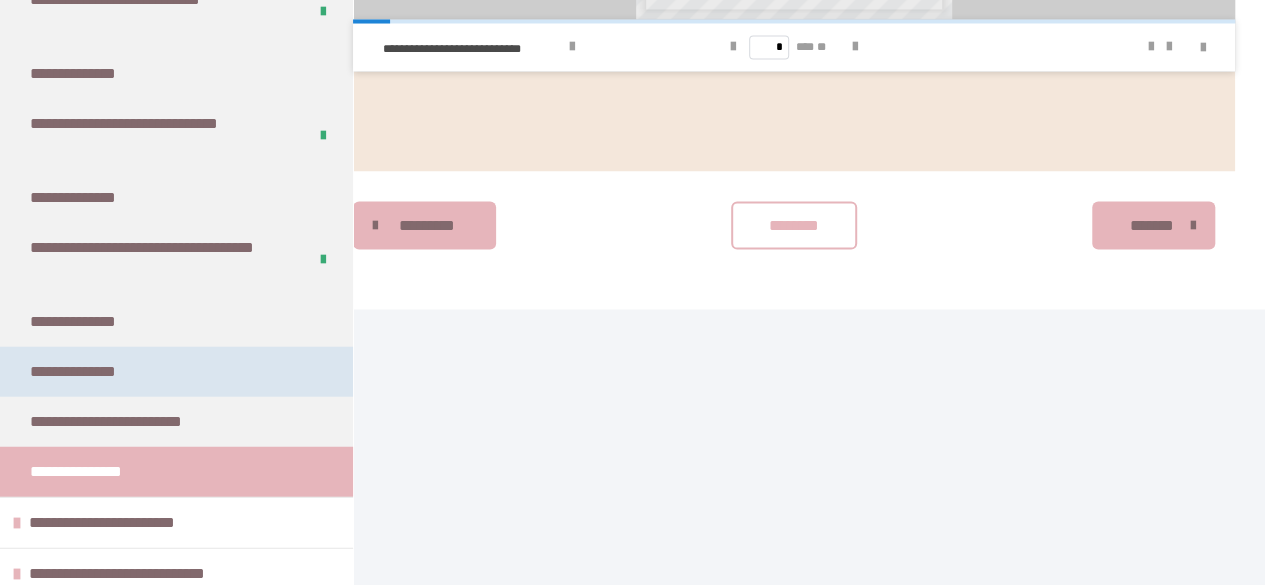 scroll, scrollTop: 0, scrollLeft: 0, axis: both 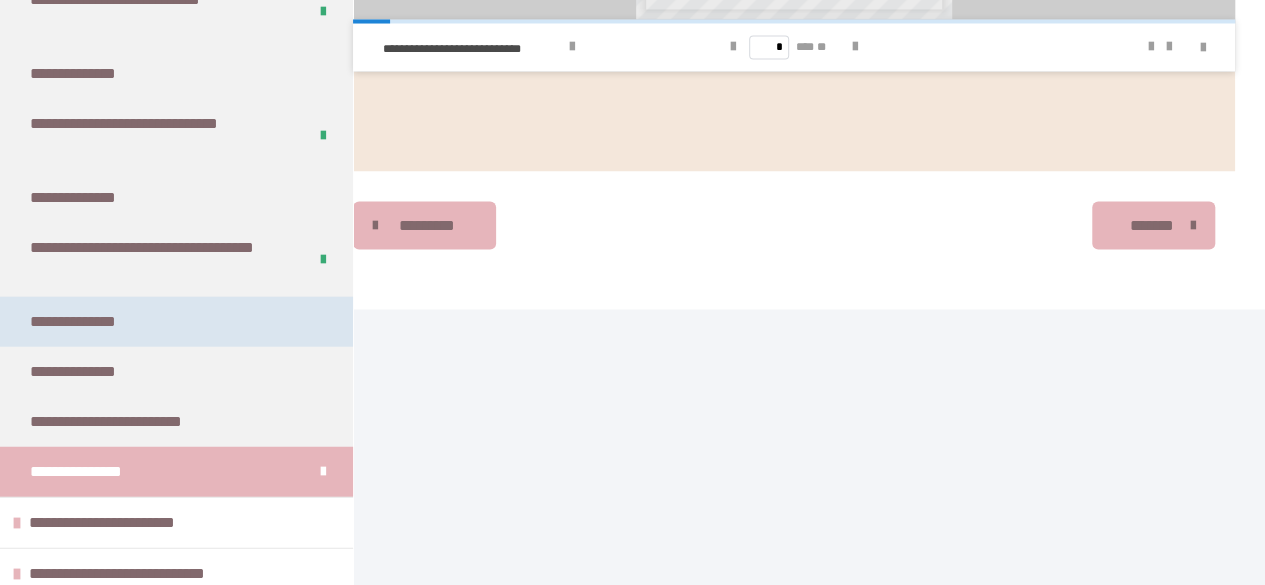 click on "**********" at bounding box center [94, 322] 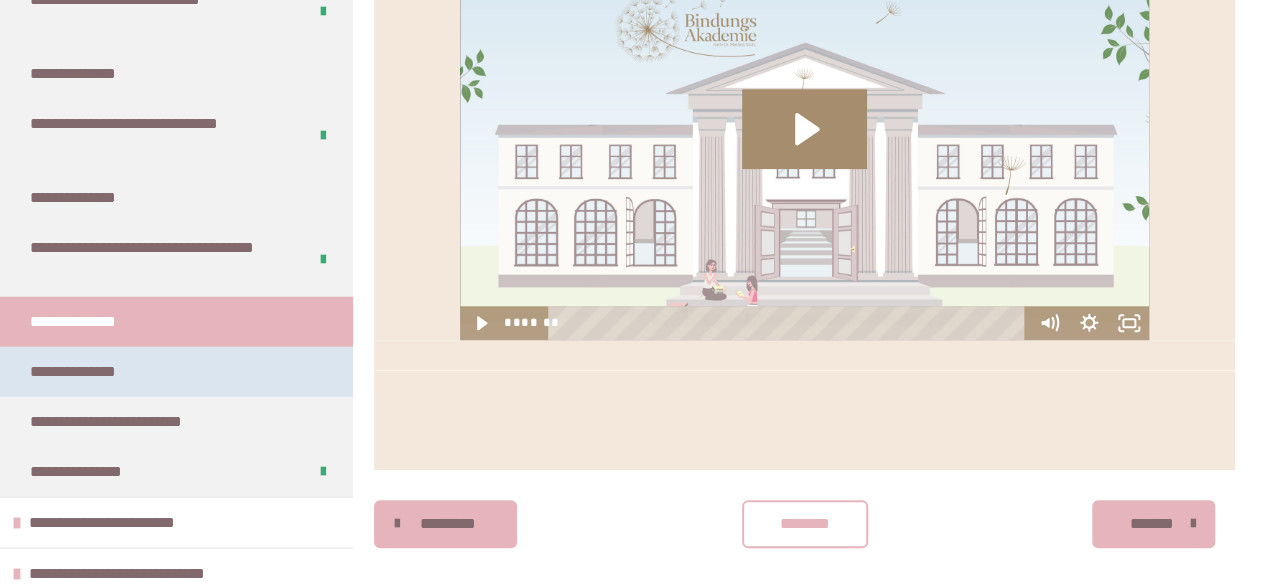 scroll, scrollTop: 751, scrollLeft: 0, axis: vertical 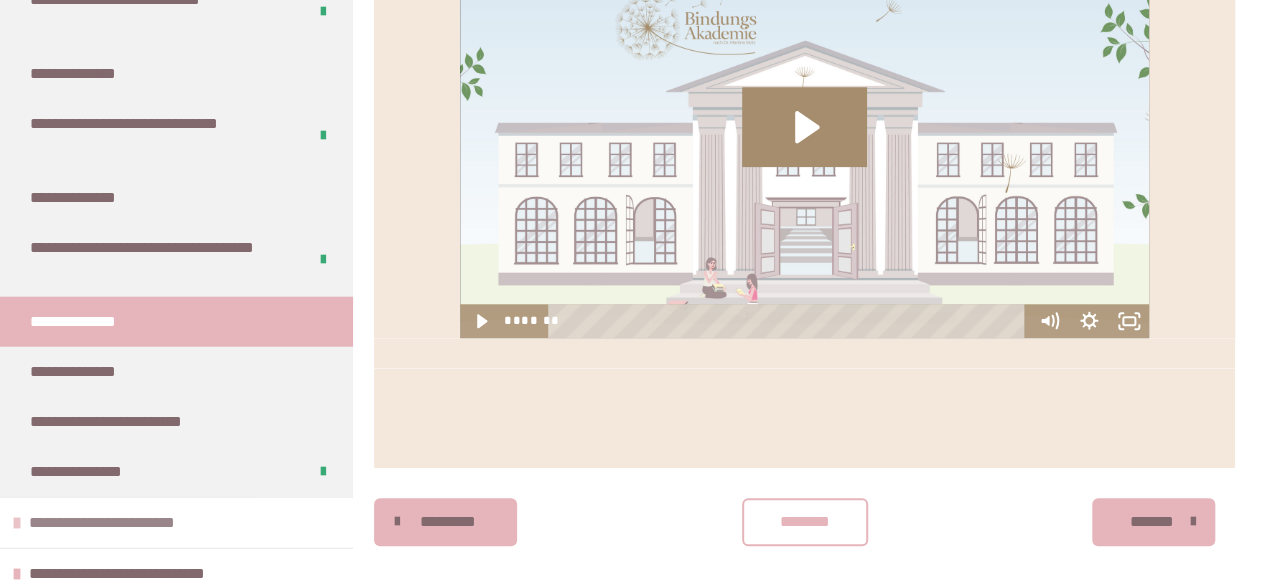 click on "**********" at bounding box center [129, 523] 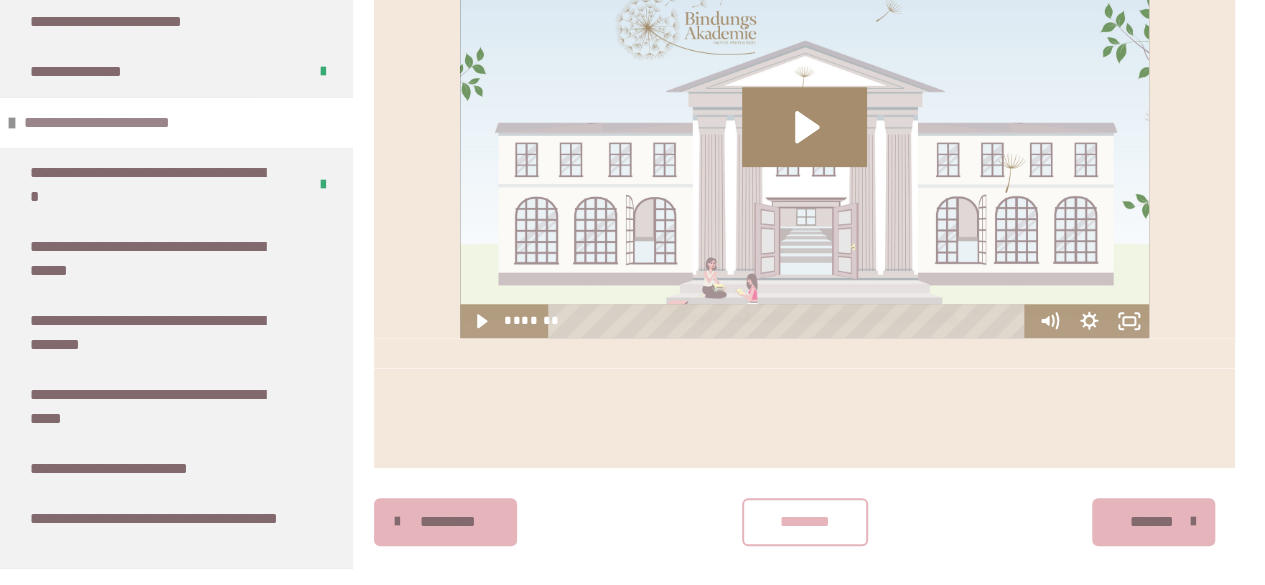 scroll, scrollTop: 2744, scrollLeft: 0, axis: vertical 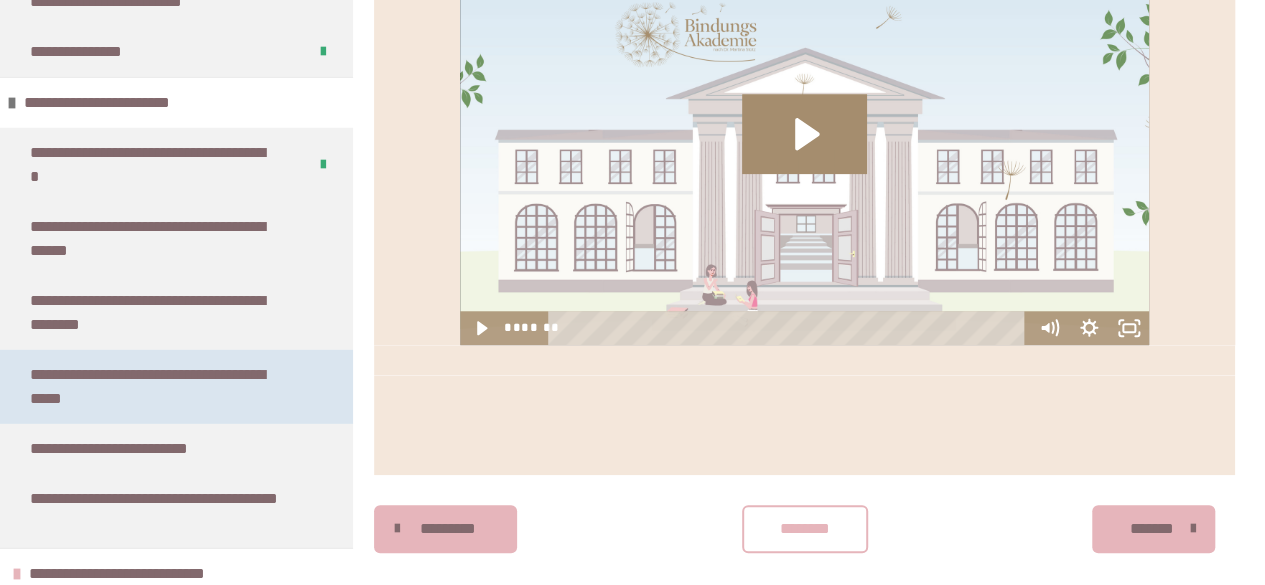 click on "**********" at bounding box center [161, 387] 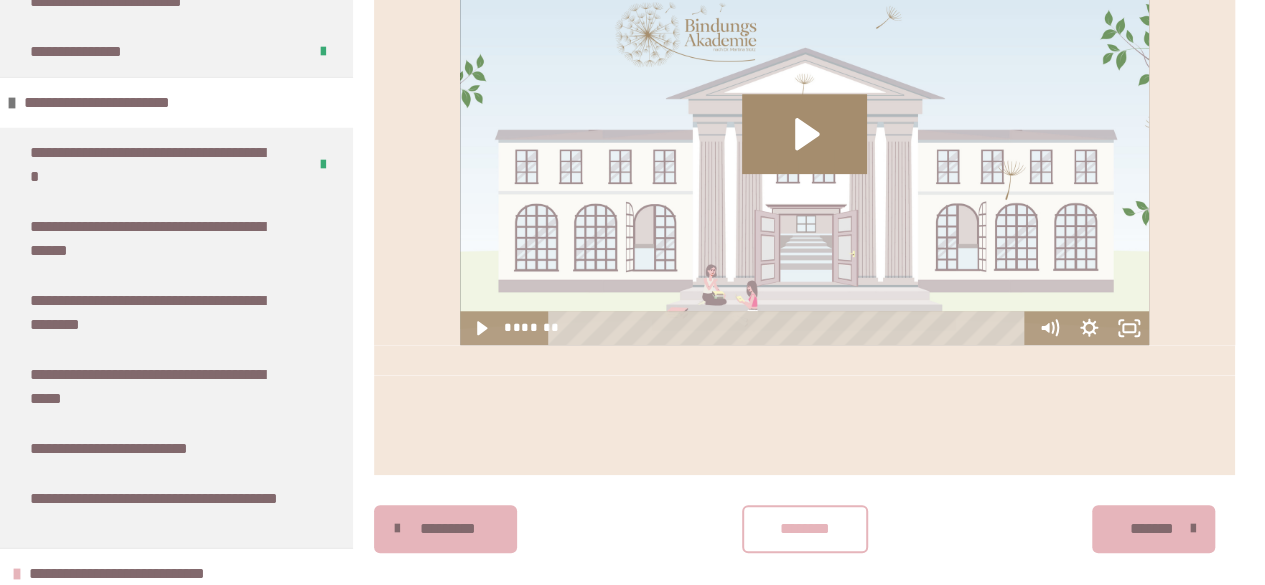 scroll, scrollTop: 361, scrollLeft: 0, axis: vertical 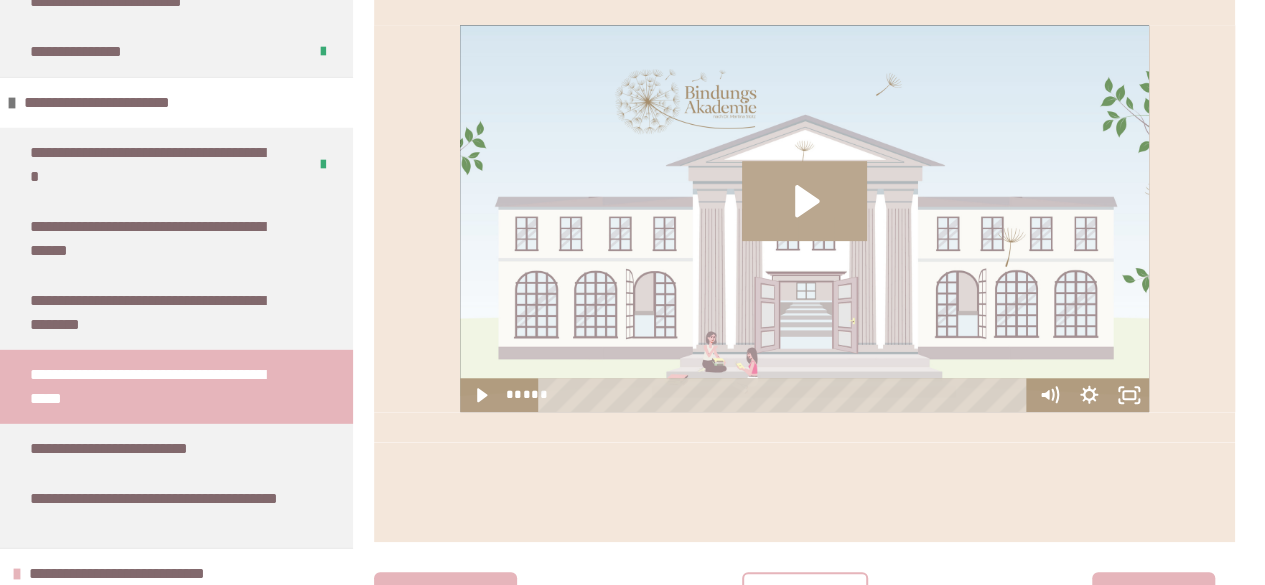 click 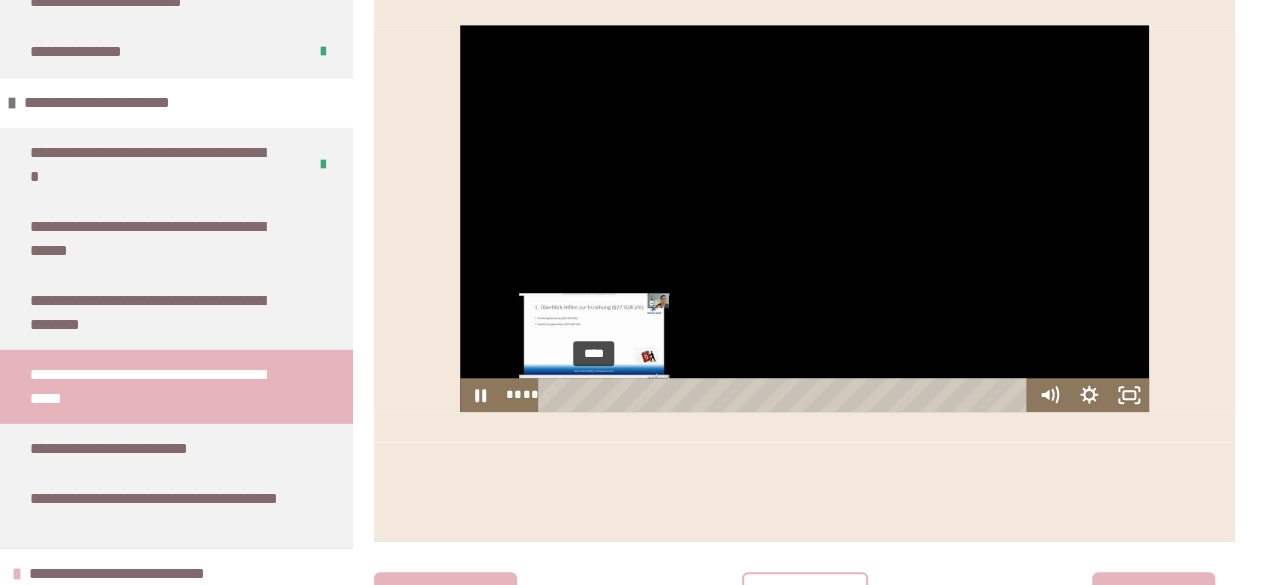 click on "****" at bounding box center [786, 395] 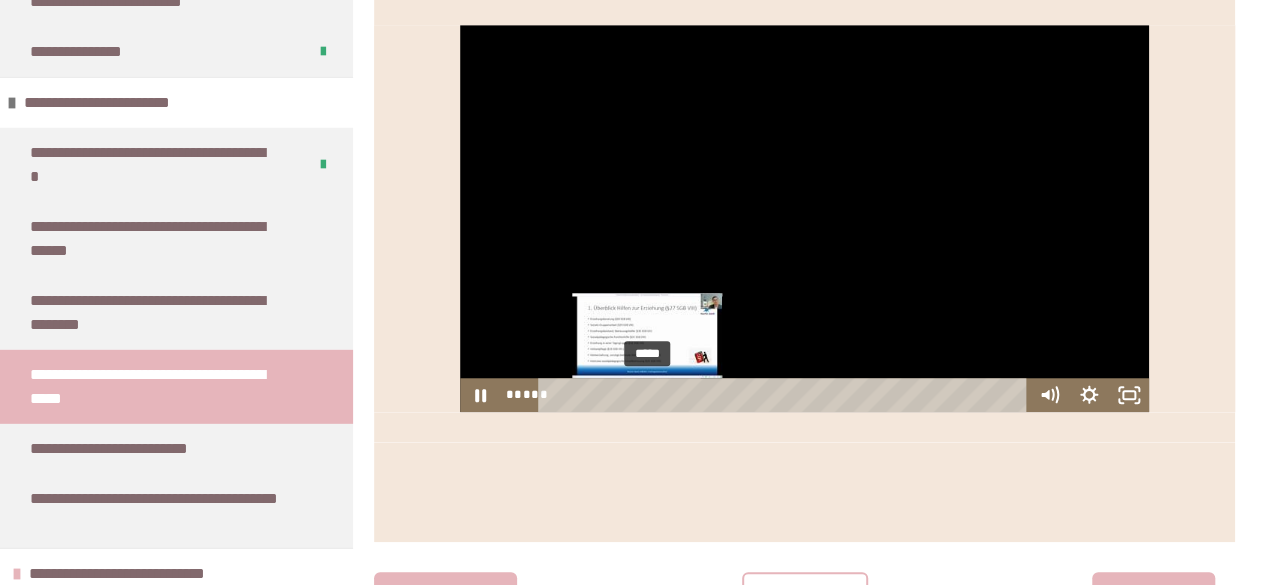 click on "*****" at bounding box center (786, 395) 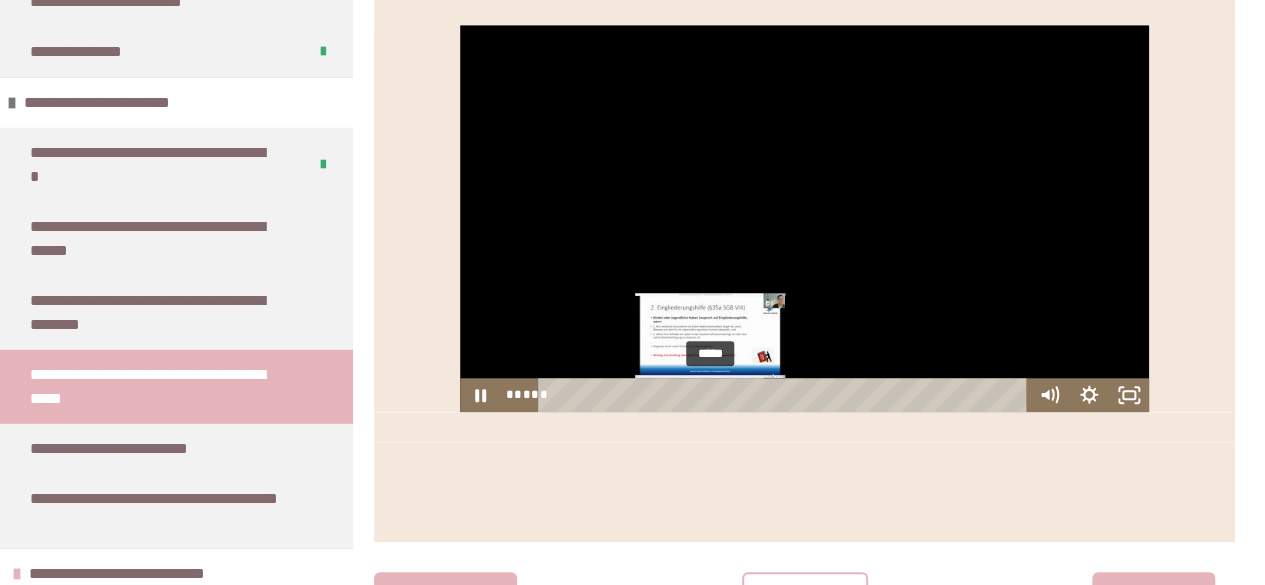 click on "*****" at bounding box center [786, 395] 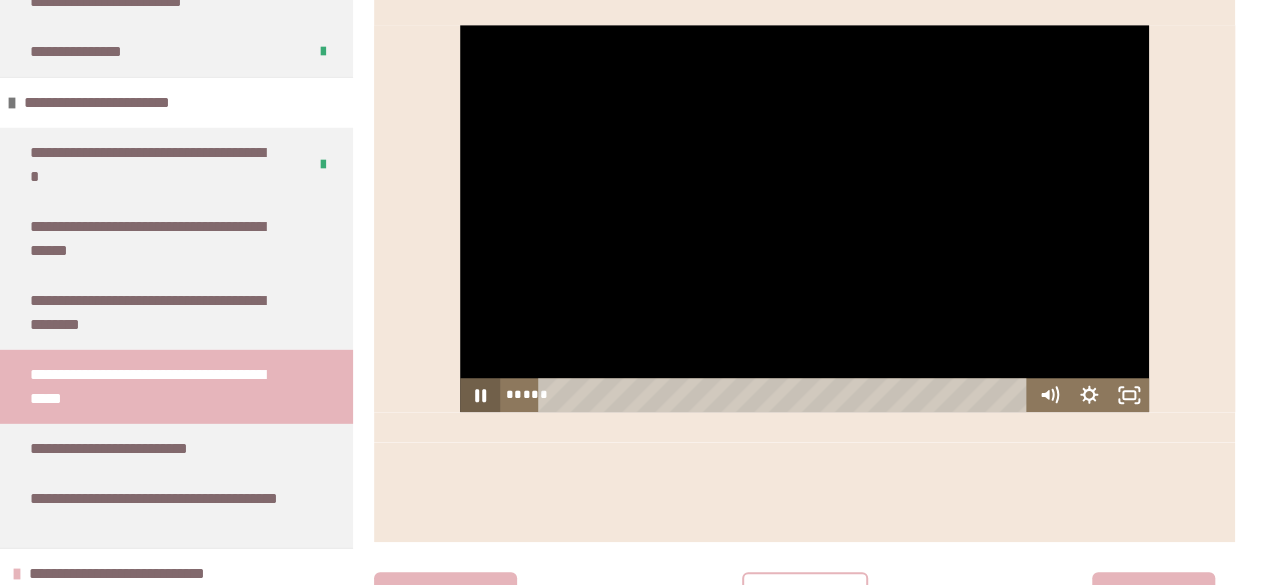 click 